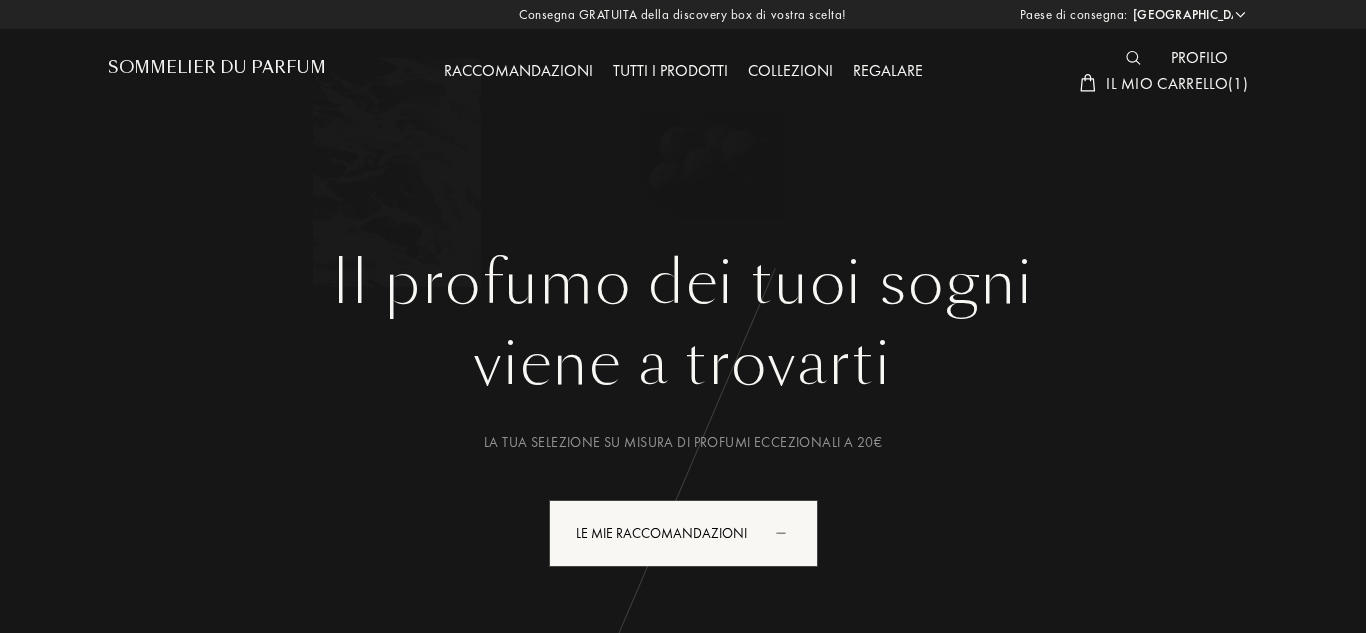 select on "IT" 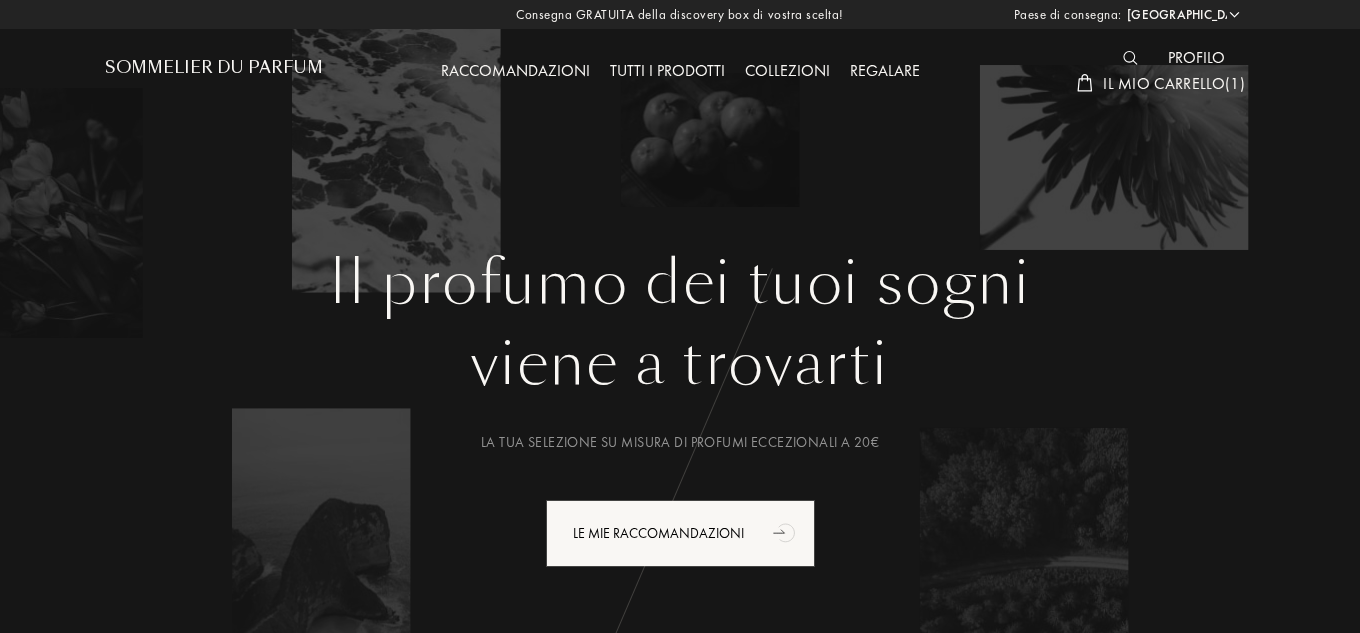 scroll, scrollTop: 0, scrollLeft: 0, axis: both 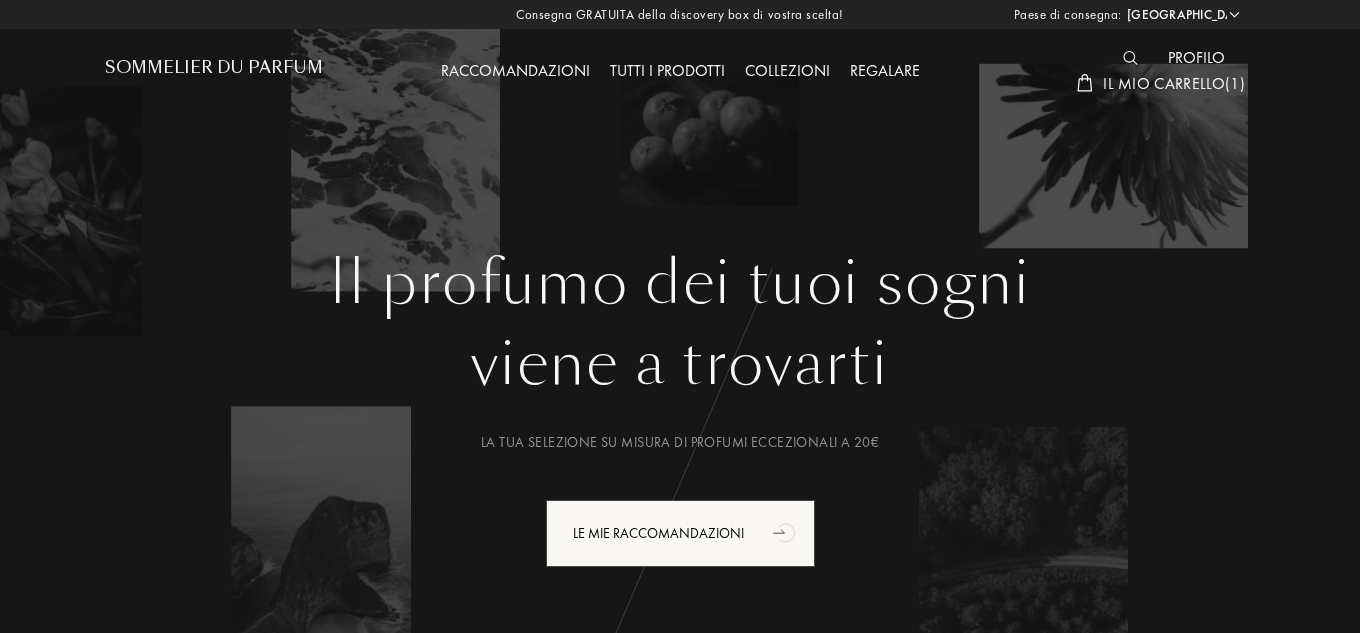 click on "Tutti i prodotti" at bounding box center [667, 72] 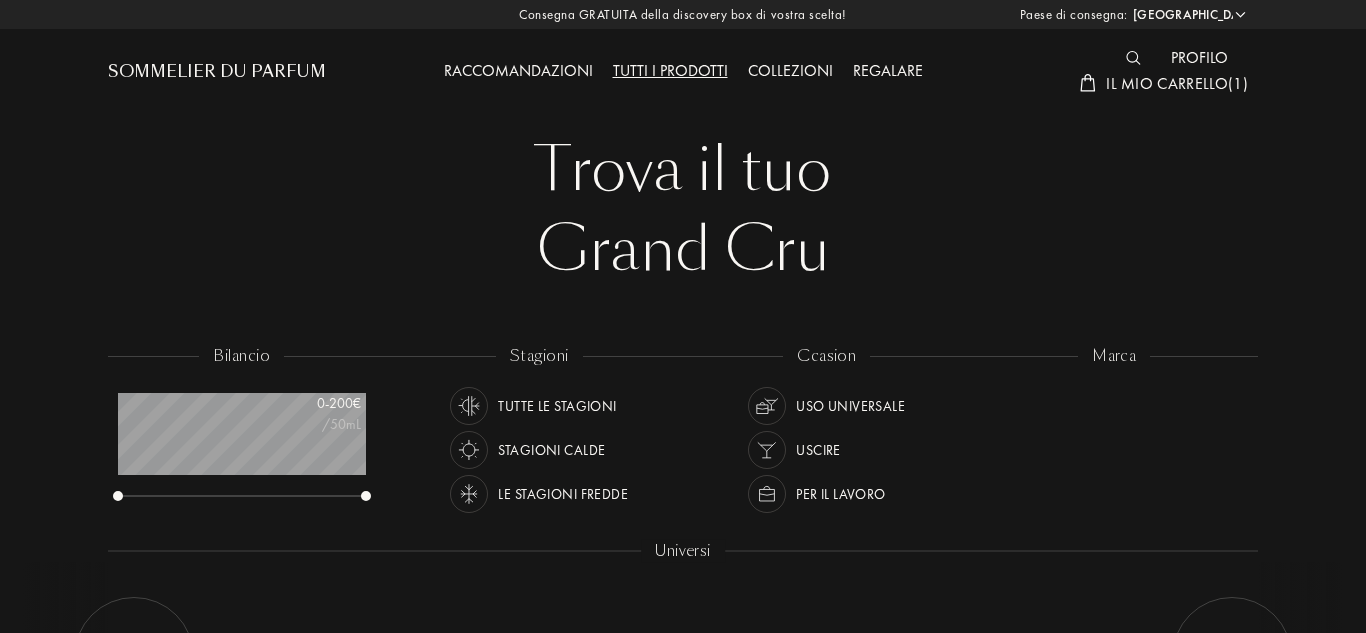 select on "IT" 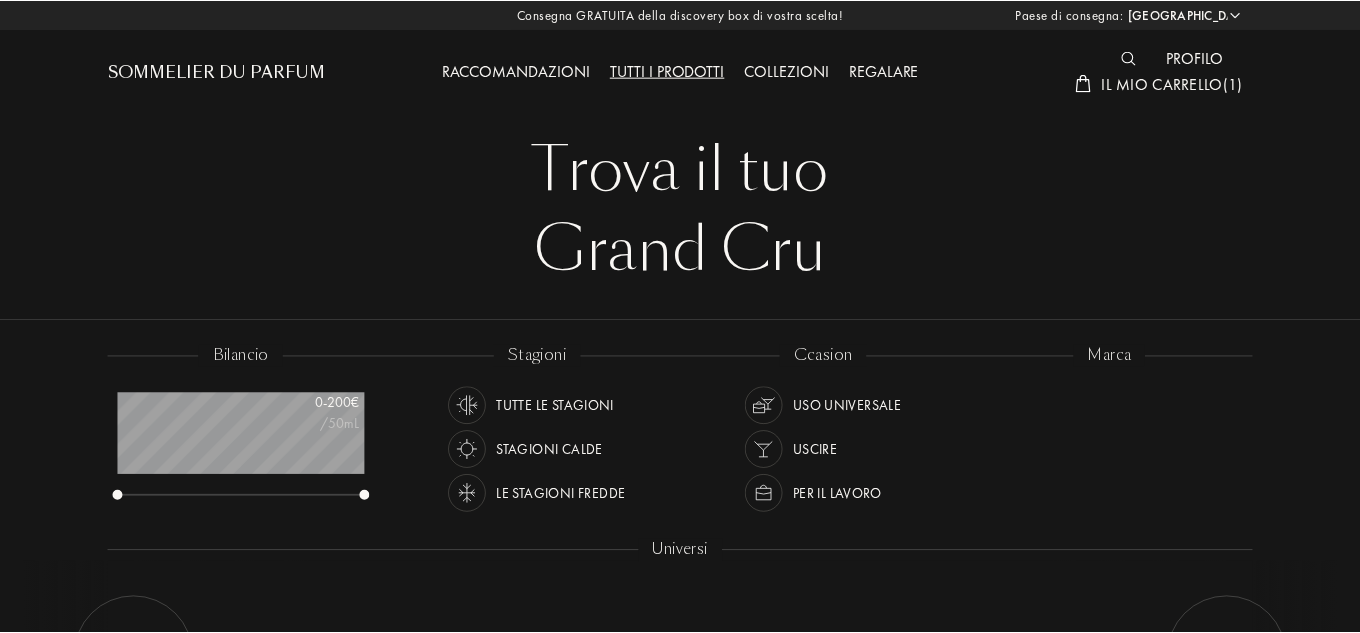 scroll, scrollTop: 0, scrollLeft: 0, axis: both 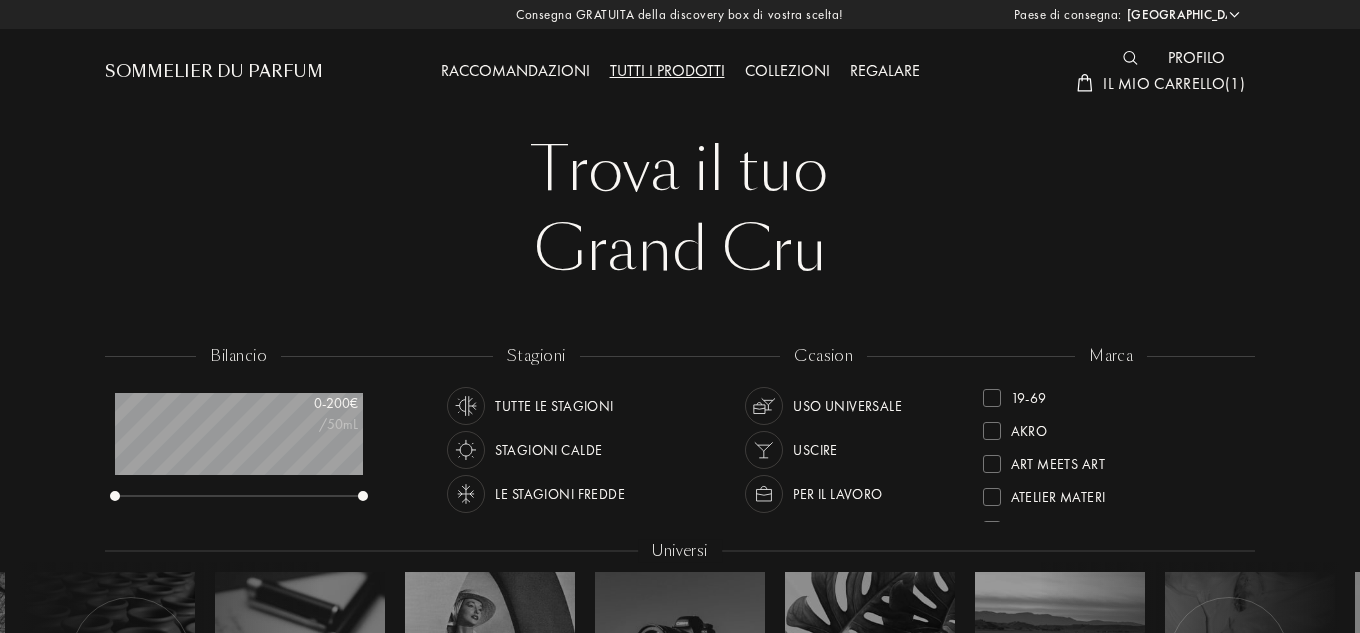 click on "Tutti i prodotti" at bounding box center [667, 72] 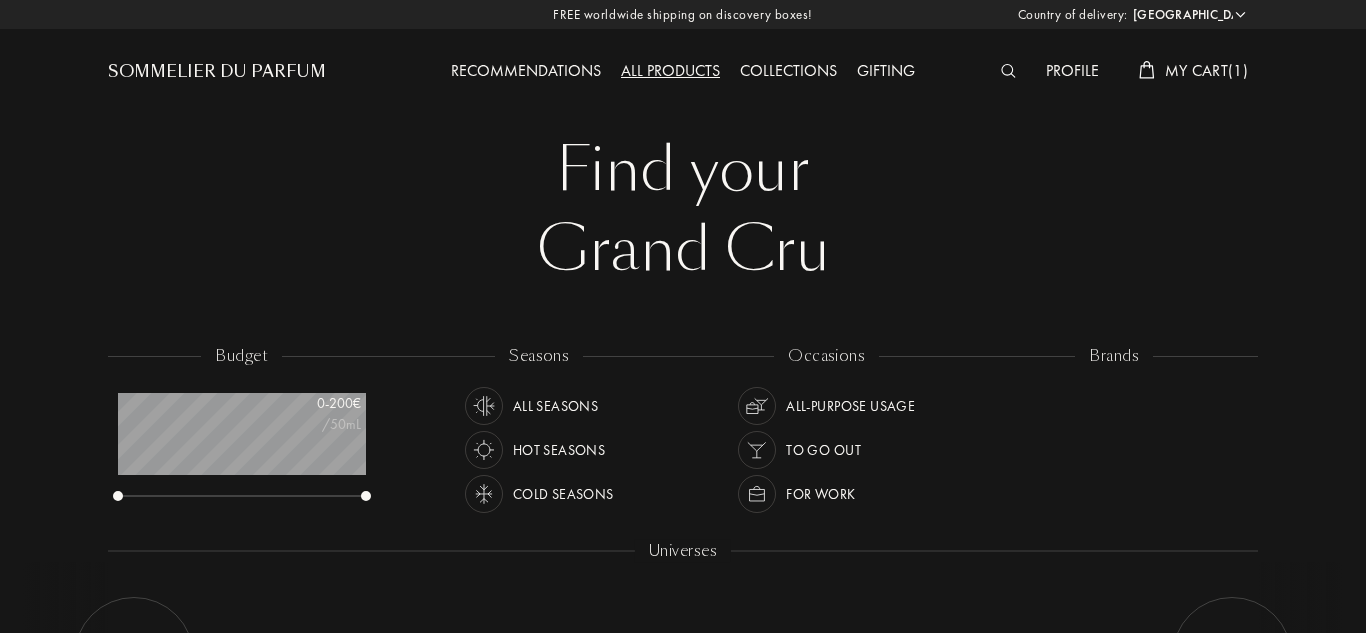 select on "IT" 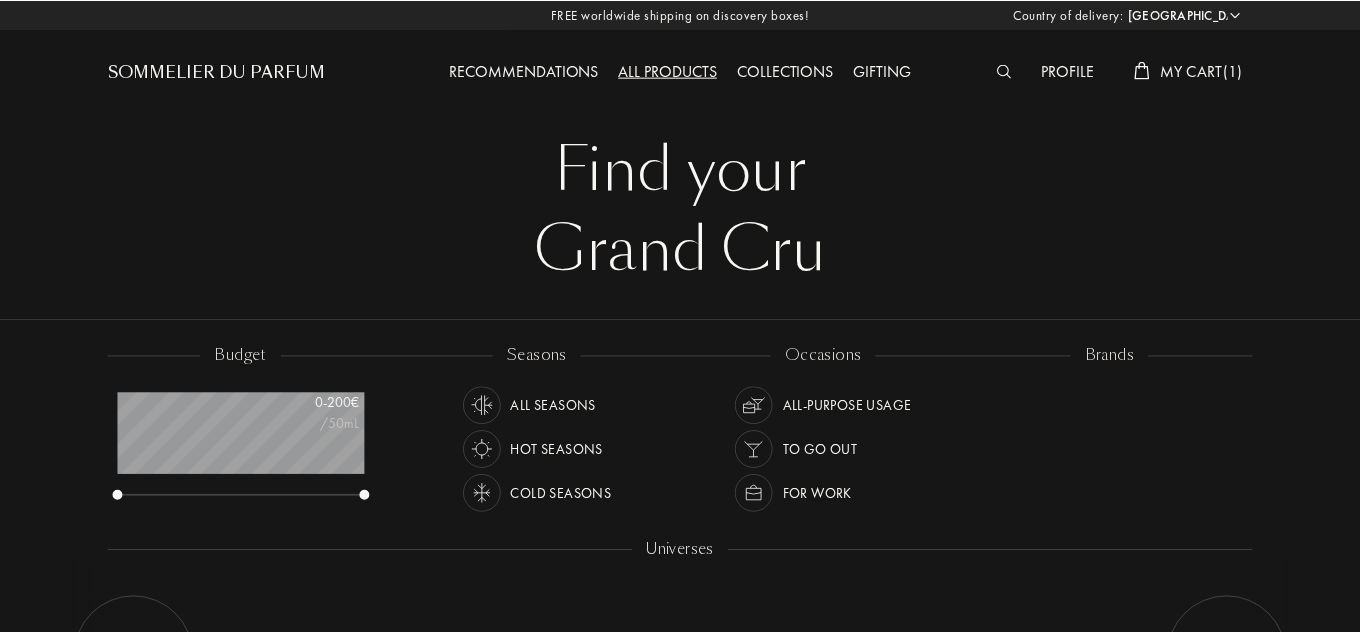 scroll, scrollTop: 0, scrollLeft: 0, axis: both 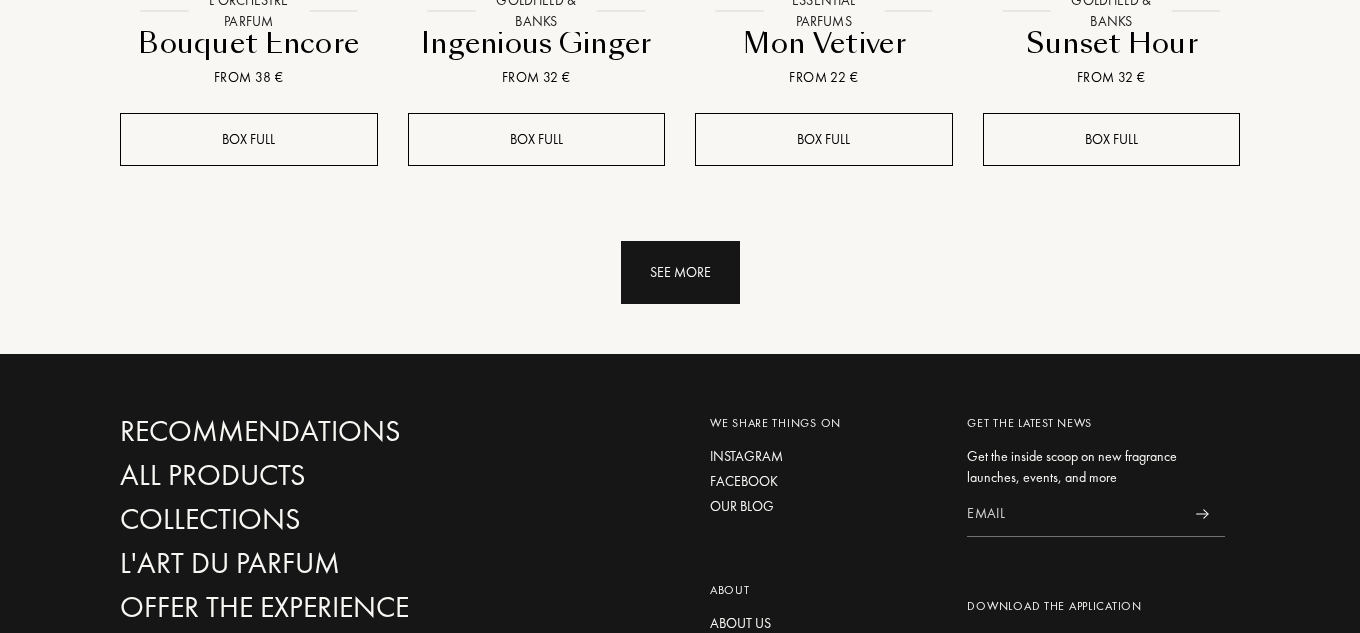 click on "See more" at bounding box center (680, 272) 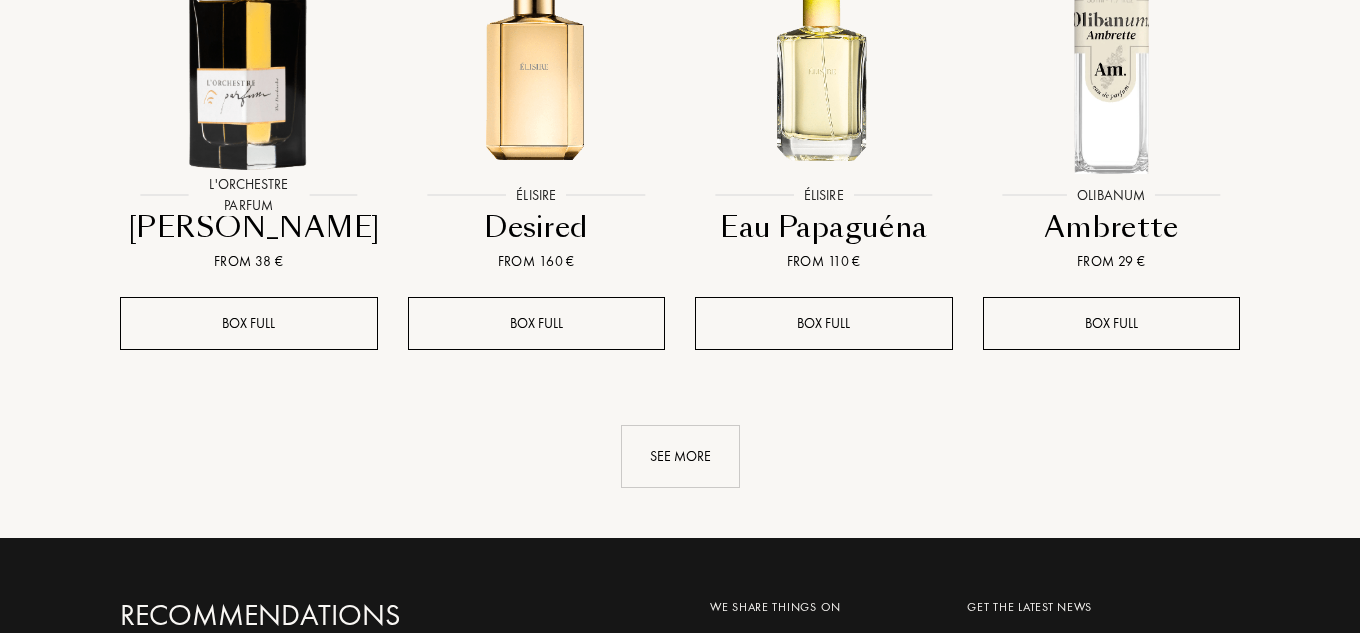 scroll, scrollTop: 3406, scrollLeft: 0, axis: vertical 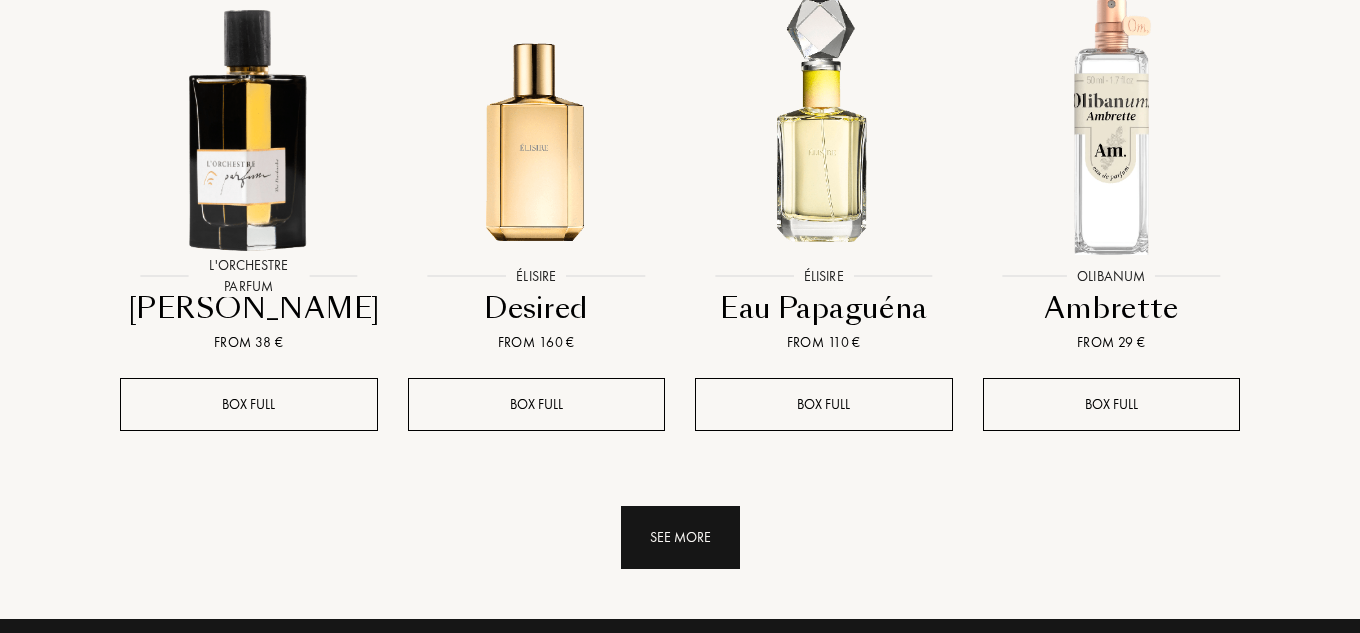 click on "See more" at bounding box center (680, 537) 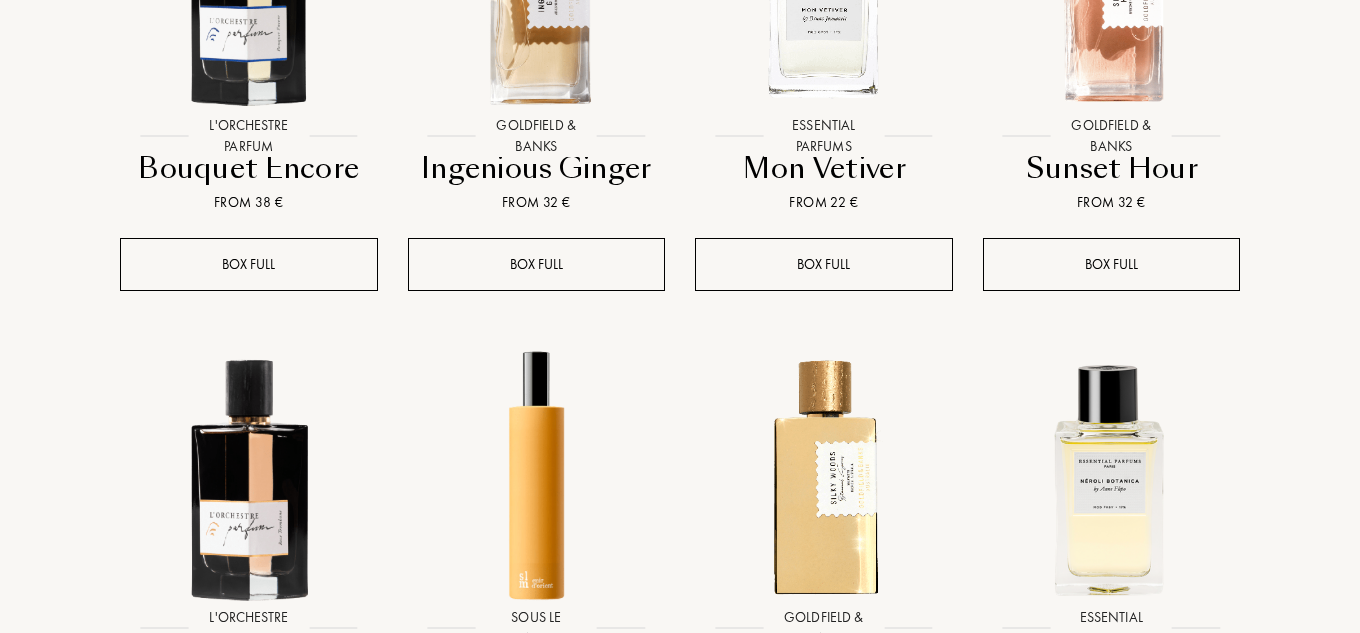 scroll, scrollTop: 0, scrollLeft: 0, axis: both 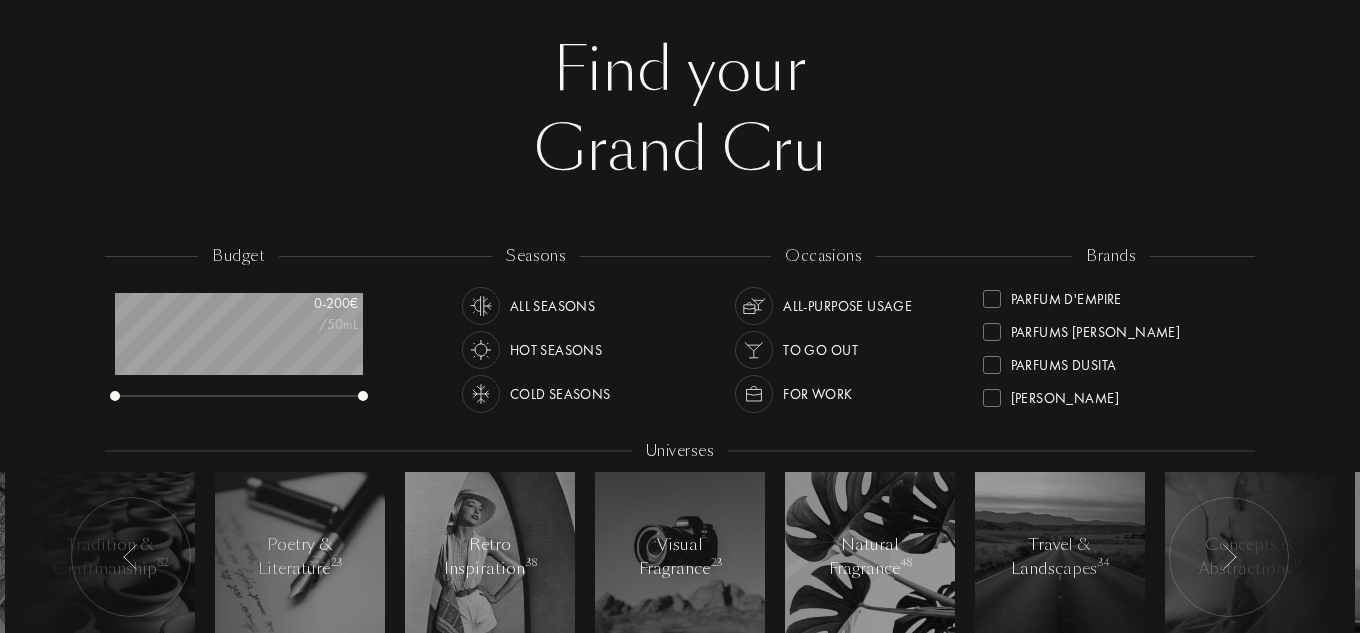 click at bounding box center [992, 398] 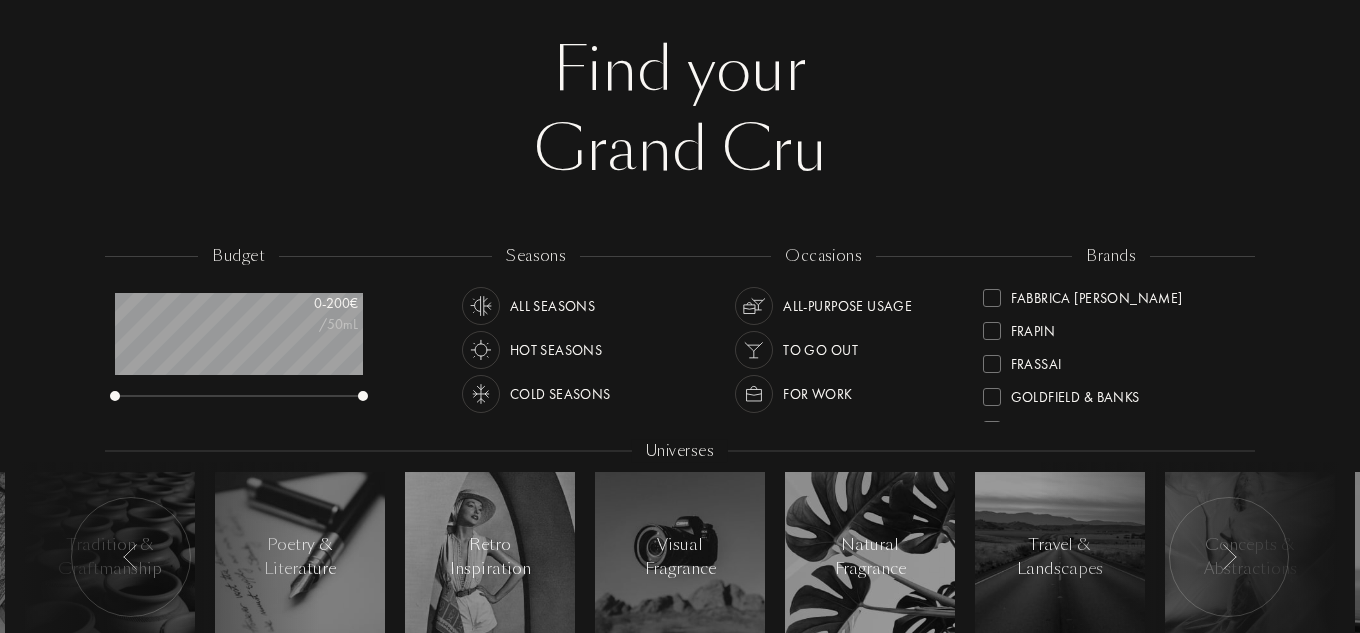 scroll, scrollTop: 400, scrollLeft: 0, axis: vertical 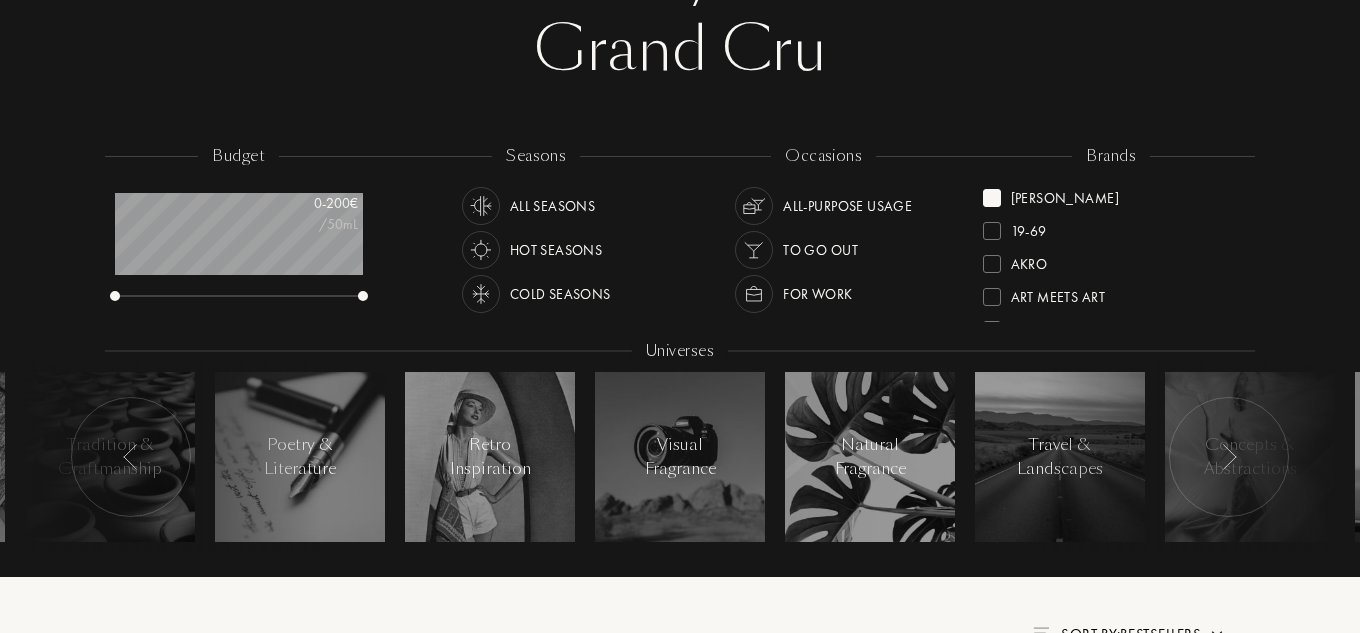 click on "Sora Dora" at bounding box center (1051, 194) 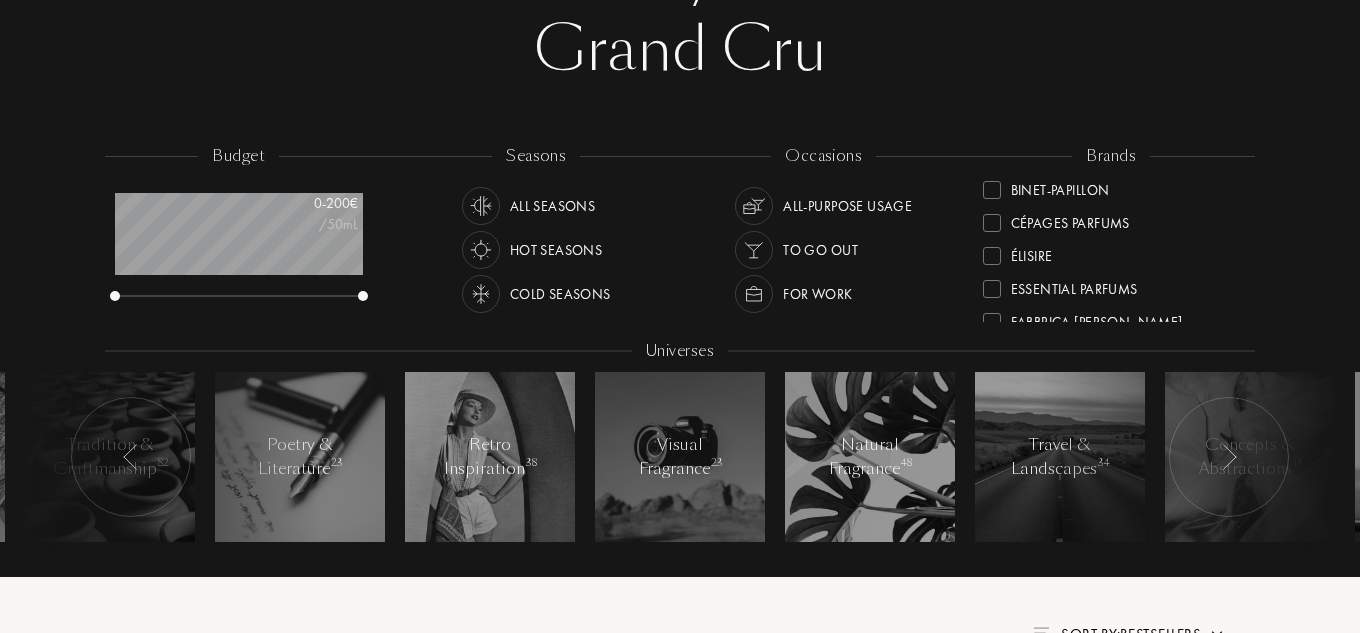 scroll, scrollTop: 200, scrollLeft: 0, axis: vertical 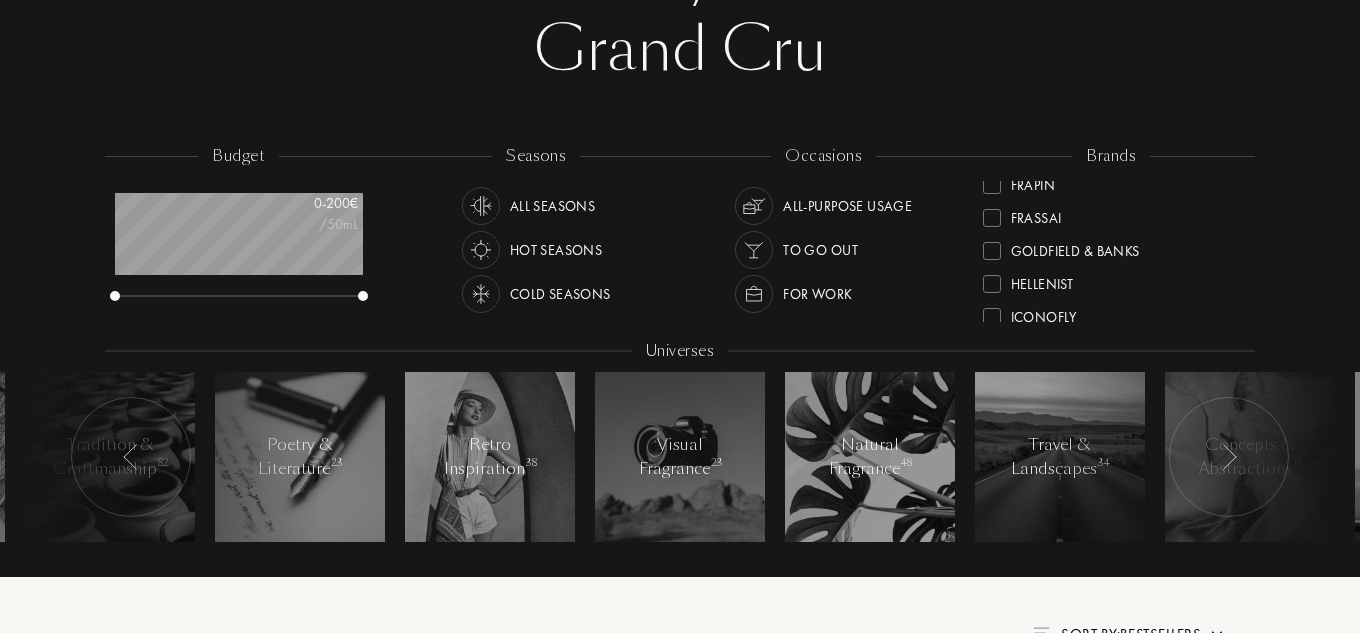 click at bounding box center (992, 218) 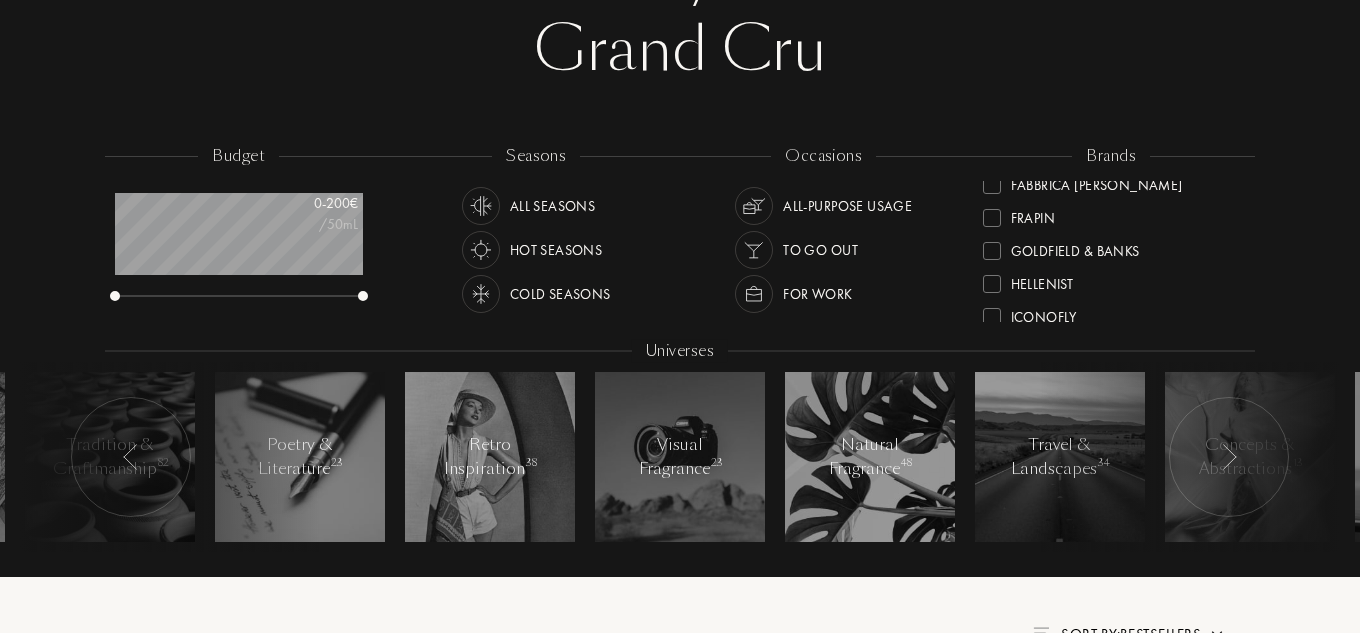 scroll, scrollTop: 8, scrollLeft: 0, axis: vertical 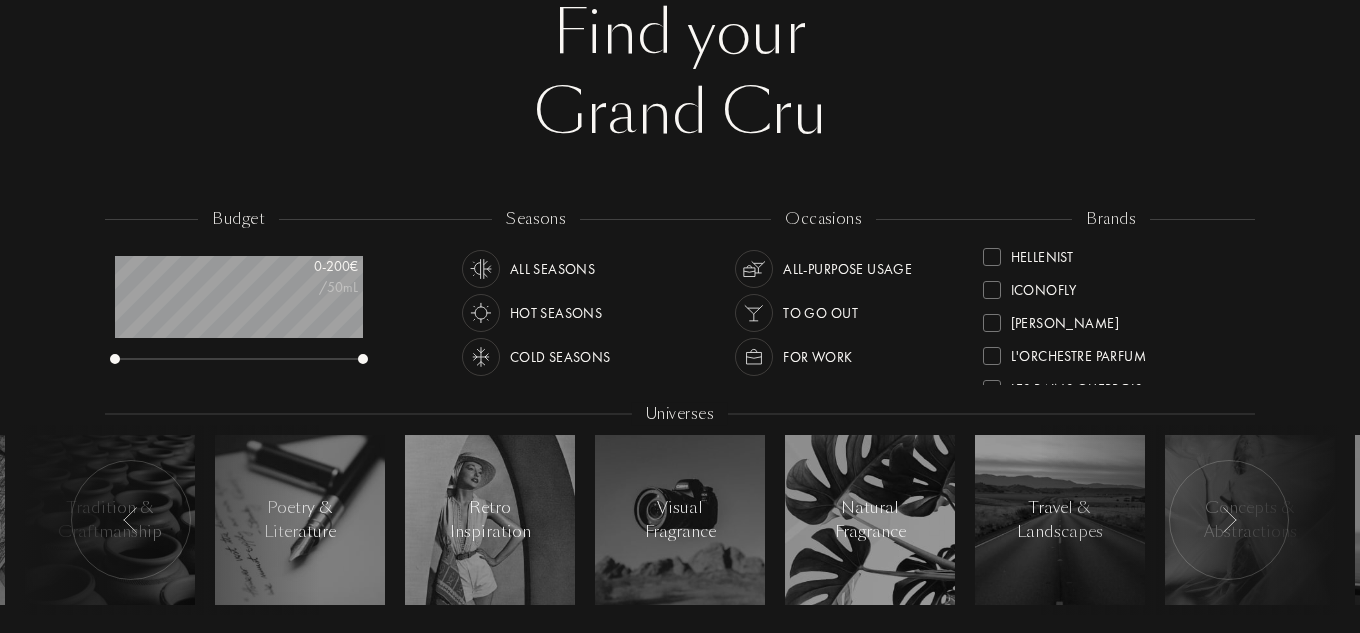 click on "Frassai 19-69 Akro Art Meets Art Atelier Materi Binet-Papillon Cépages Parfums Élisire Essential Parfums Fabbrica Della Musa Frapin Goldfield & Banks Hellenist ICONOFLY Jacques Fath L'Orchestre Parfum Les Bains Guerbois Liquides Imaginaires MarieJeanne Olfactive Studio Olibanum Parfum d'Empire Parfums de Nietzsche Parfums Dusita Sora Dora Sous le Manteau Sylvaine Delacourte Ulrich Lang" at bounding box center (1112, 314) 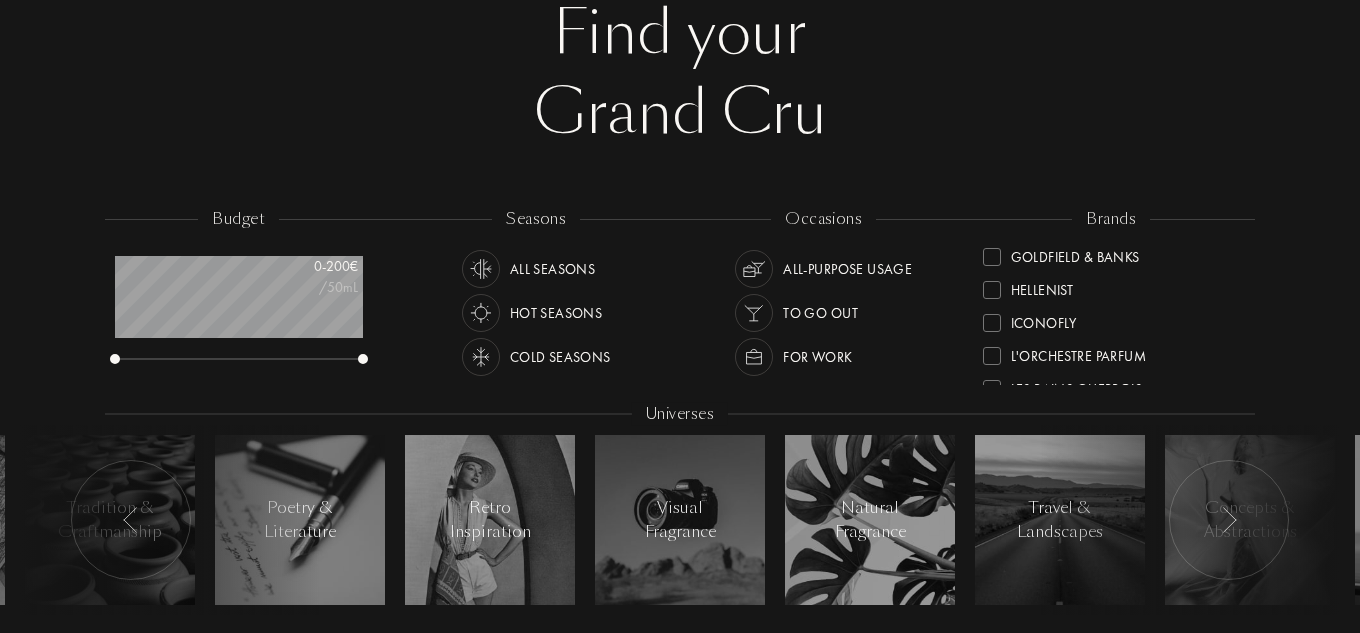 scroll, scrollTop: 0, scrollLeft: 0, axis: both 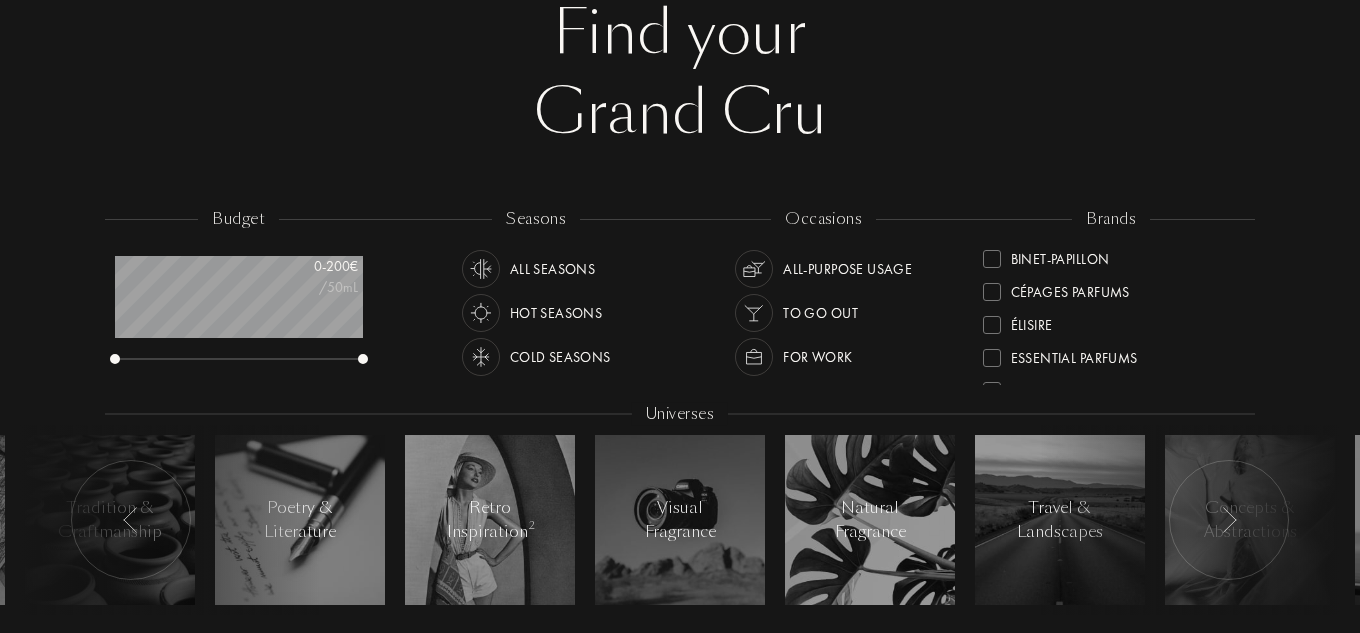 click at bounding box center (992, 325) 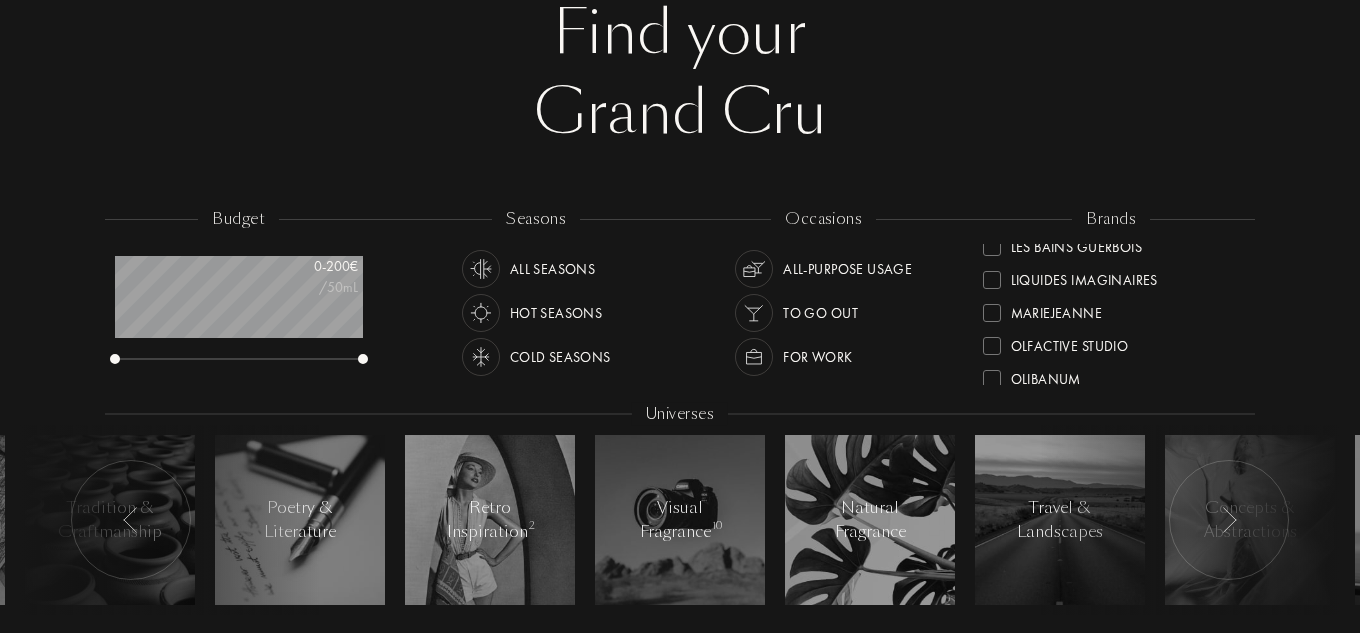 scroll, scrollTop: 500, scrollLeft: 0, axis: vertical 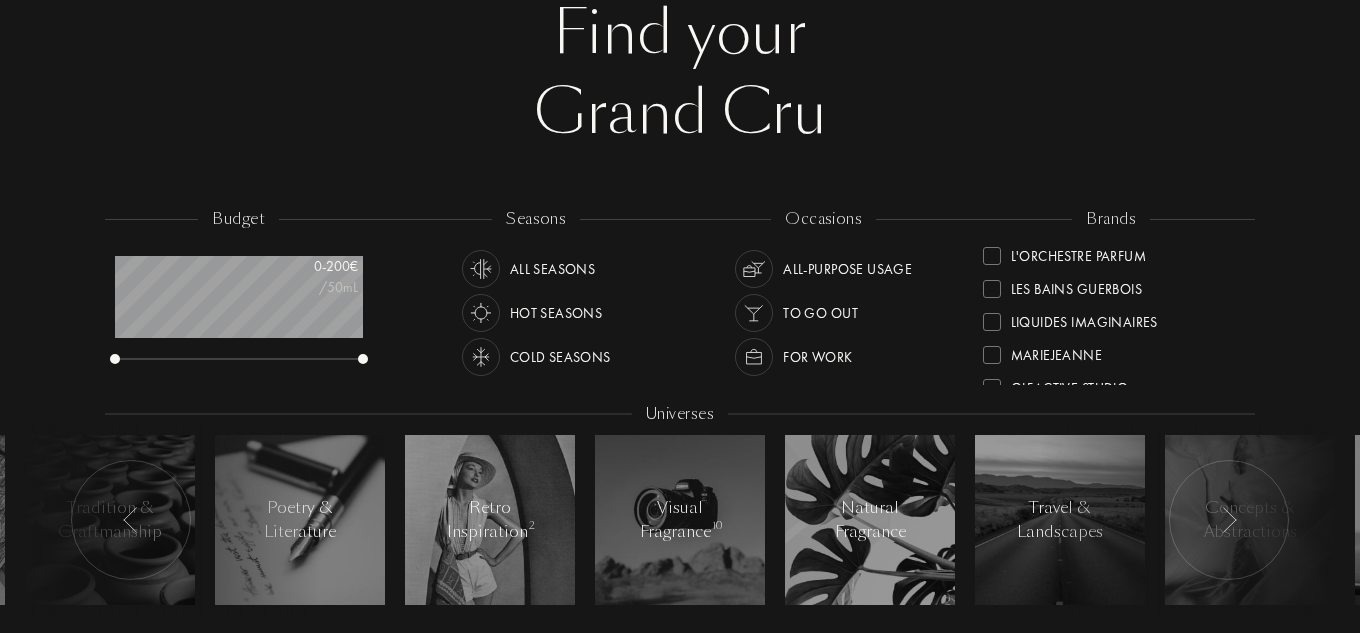 click at bounding box center [992, 322] 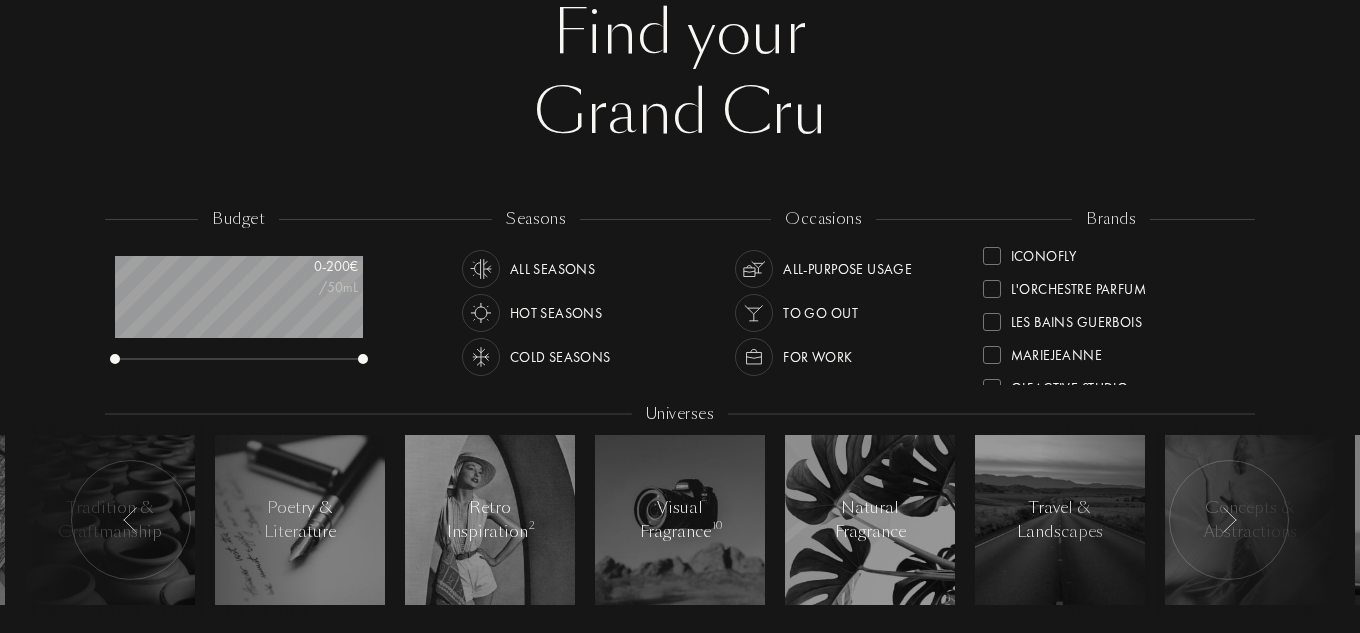 scroll, scrollTop: 0, scrollLeft: 0, axis: both 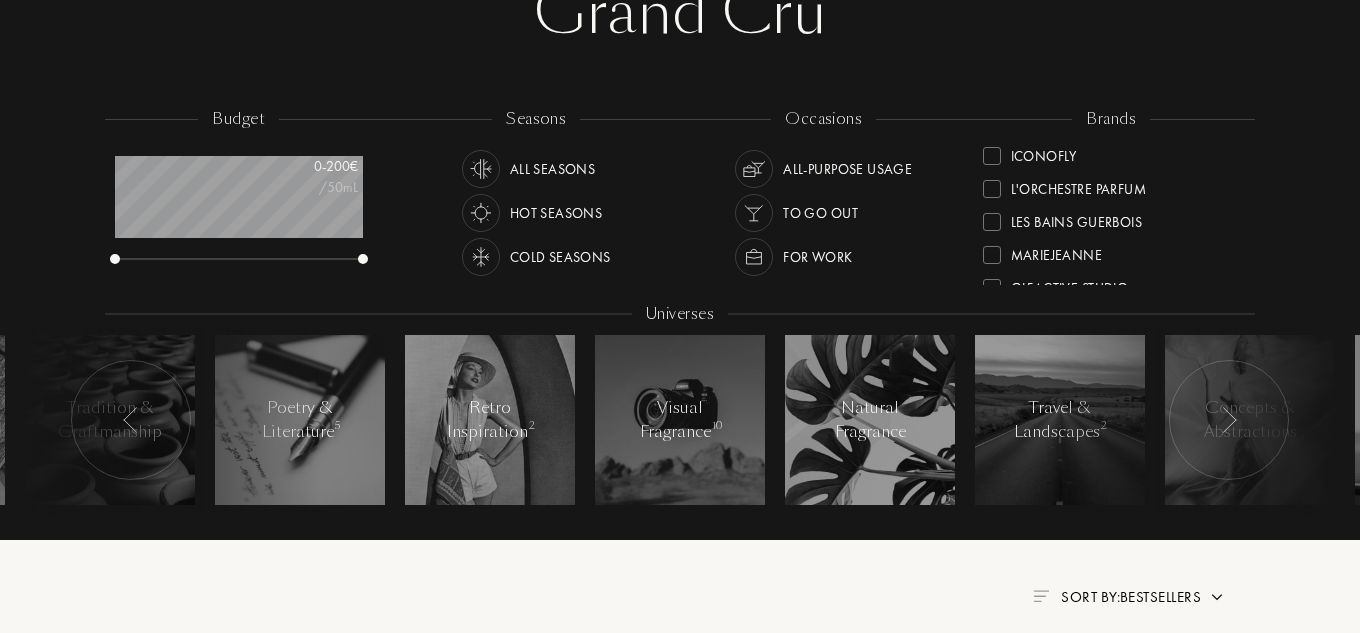 click at bounding box center (992, 222) 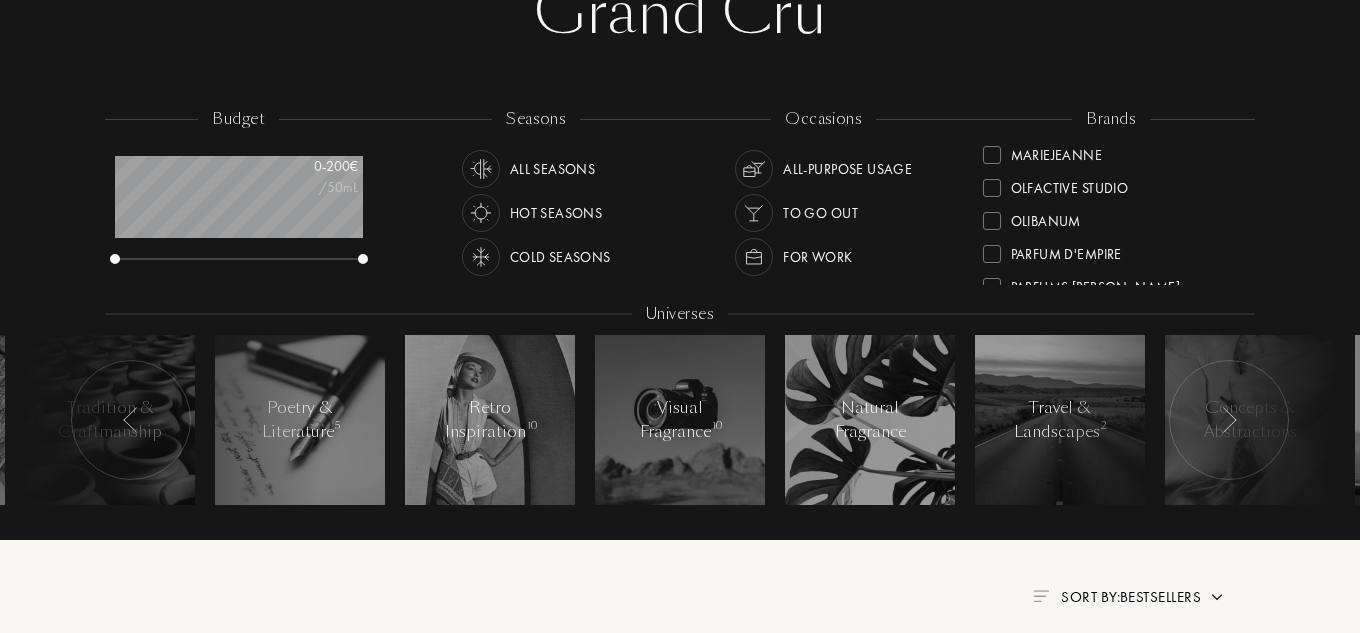 scroll, scrollTop: 500, scrollLeft: 0, axis: vertical 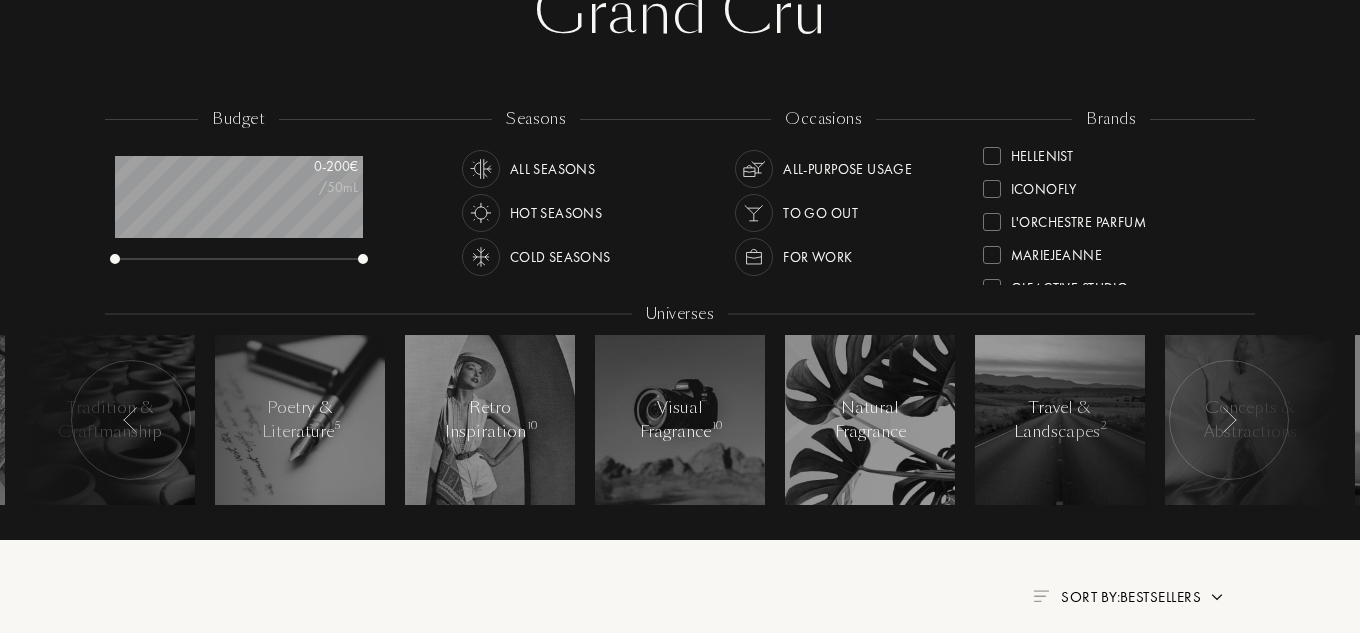 click at bounding box center (992, 222) 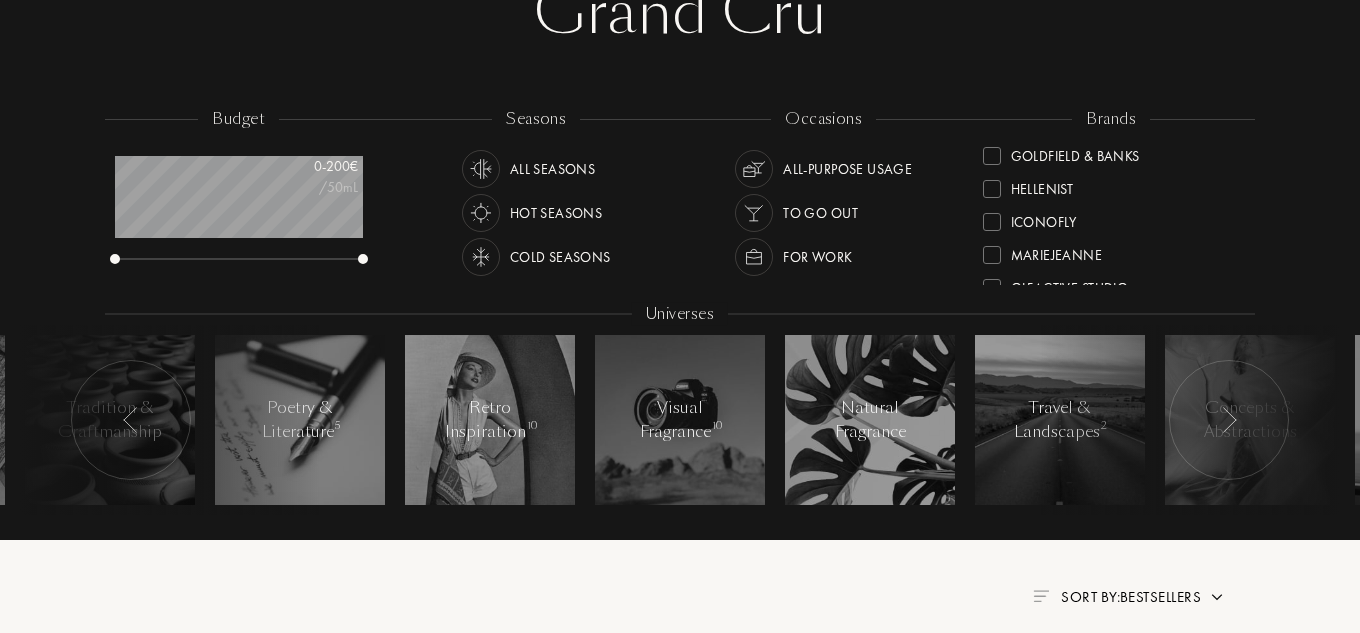 scroll, scrollTop: 0, scrollLeft: 0, axis: both 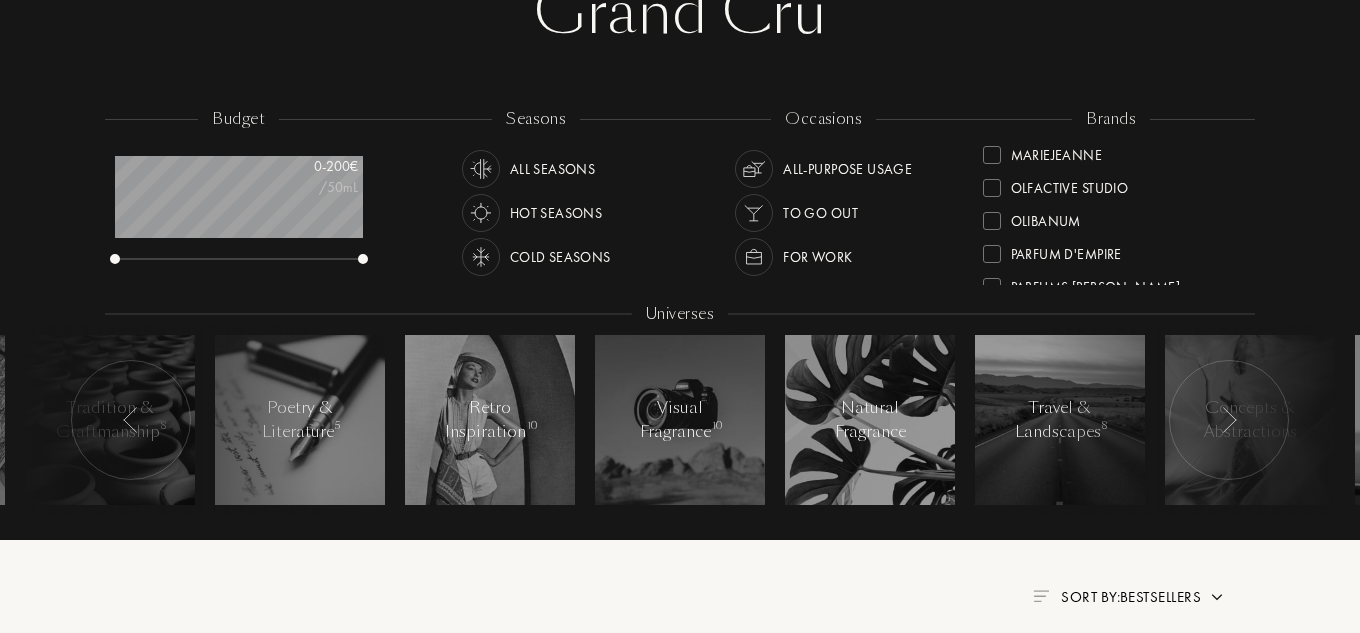click at bounding box center (992, 188) 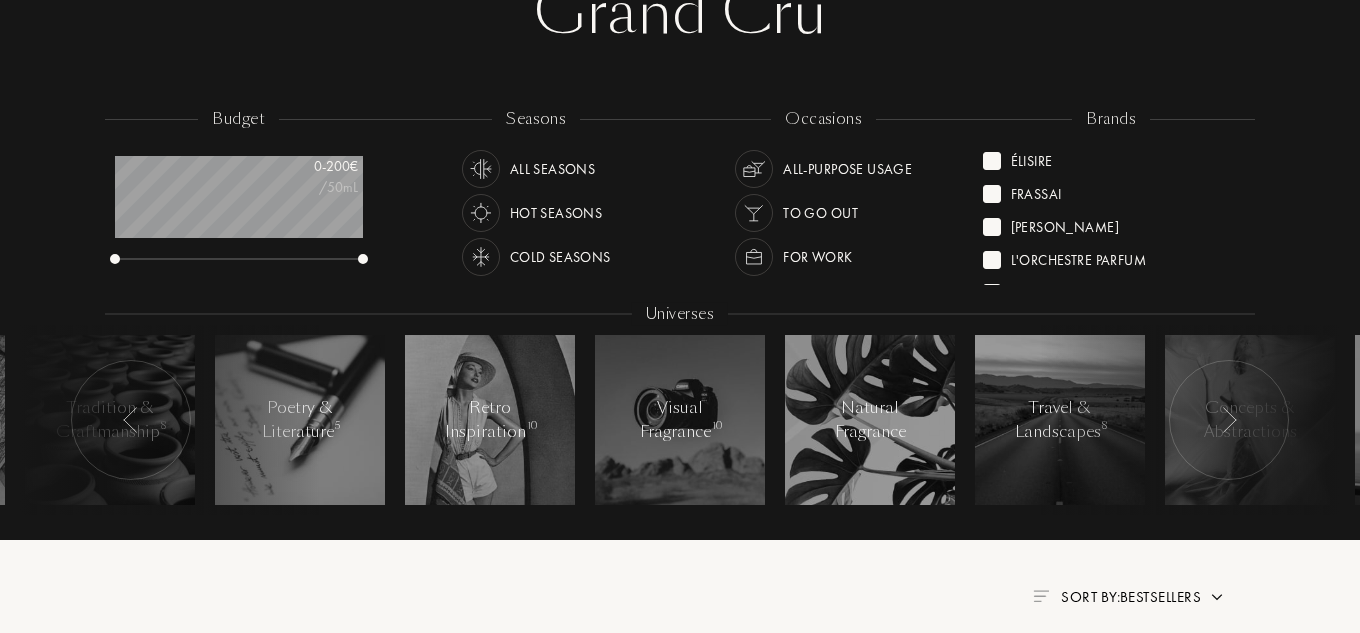 scroll, scrollTop: 0, scrollLeft: 0, axis: both 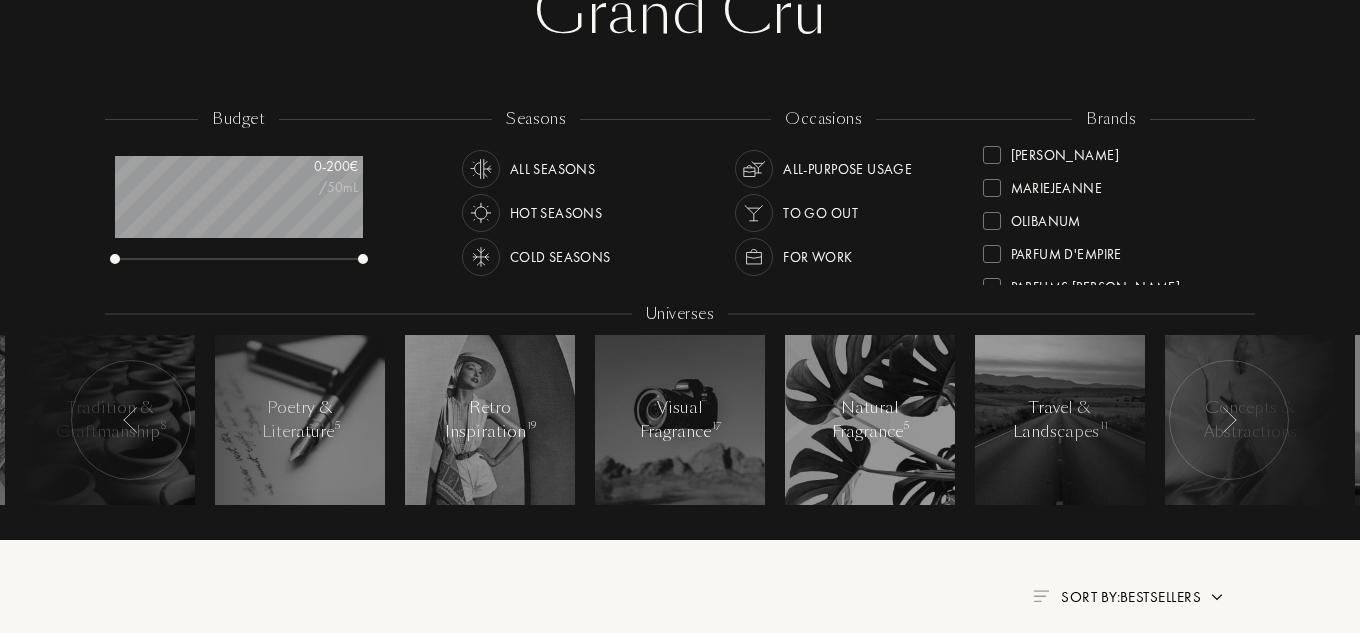 click at bounding box center [992, 221] 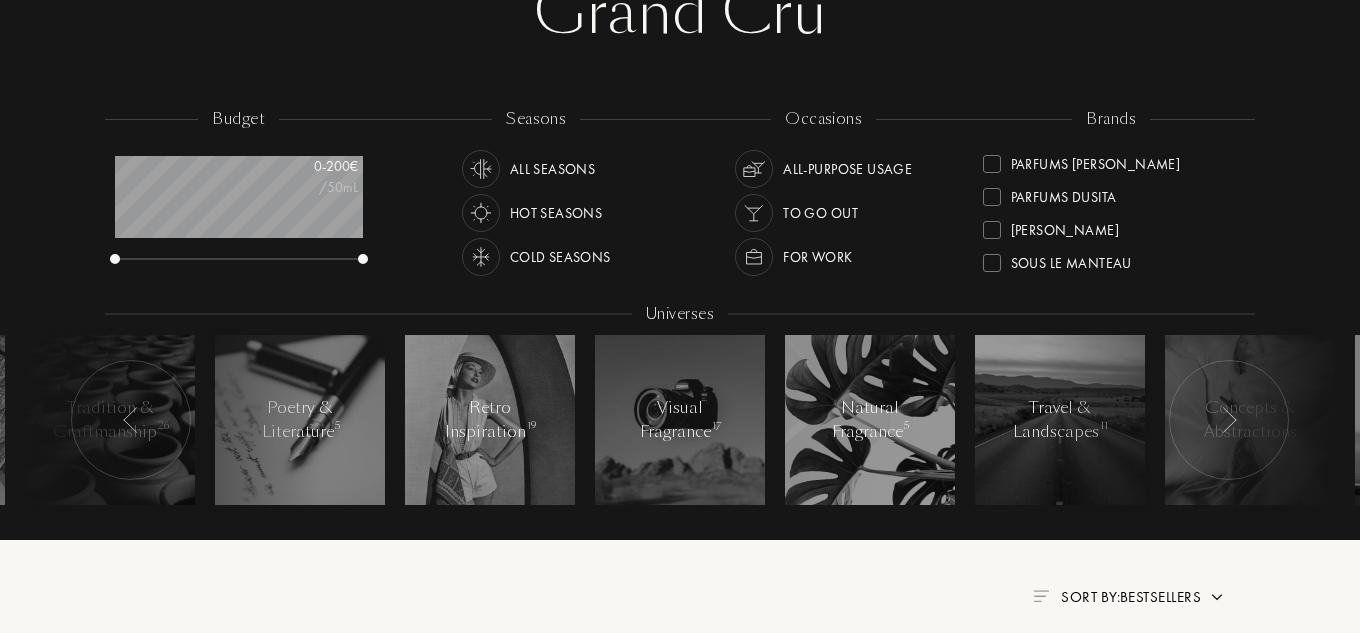 scroll, scrollTop: 692, scrollLeft: 0, axis: vertical 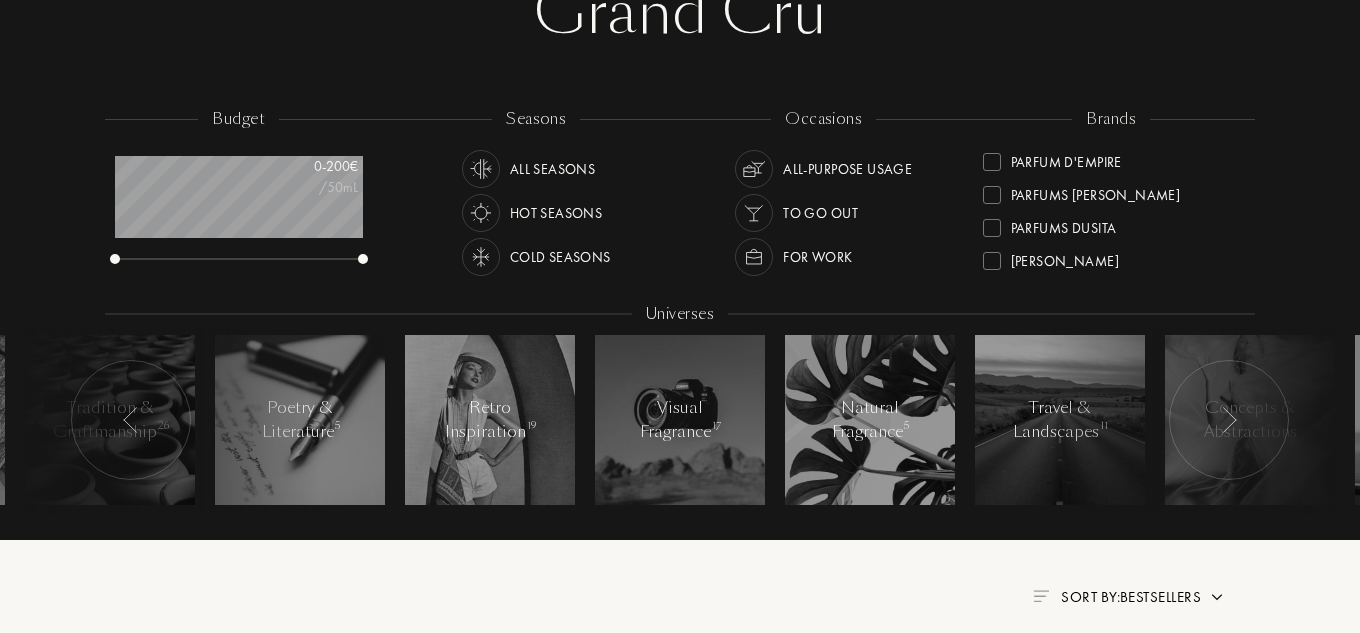 click at bounding box center [992, 228] 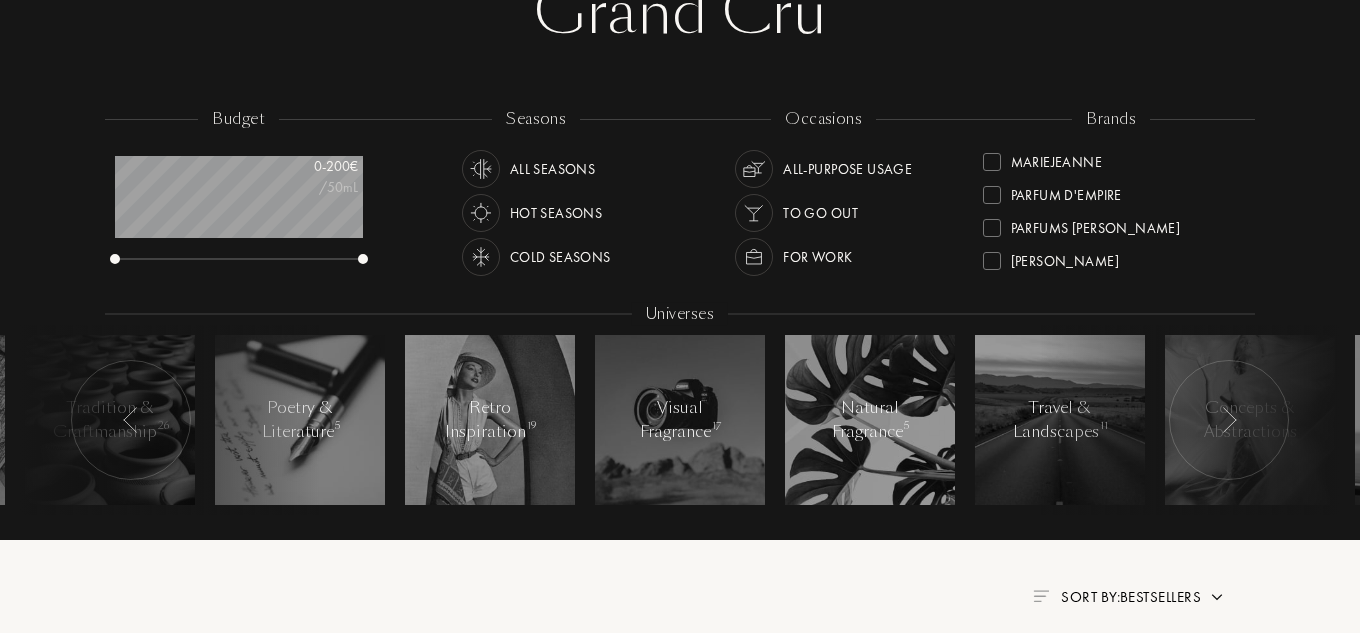 scroll, scrollTop: 0, scrollLeft: 0, axis: both 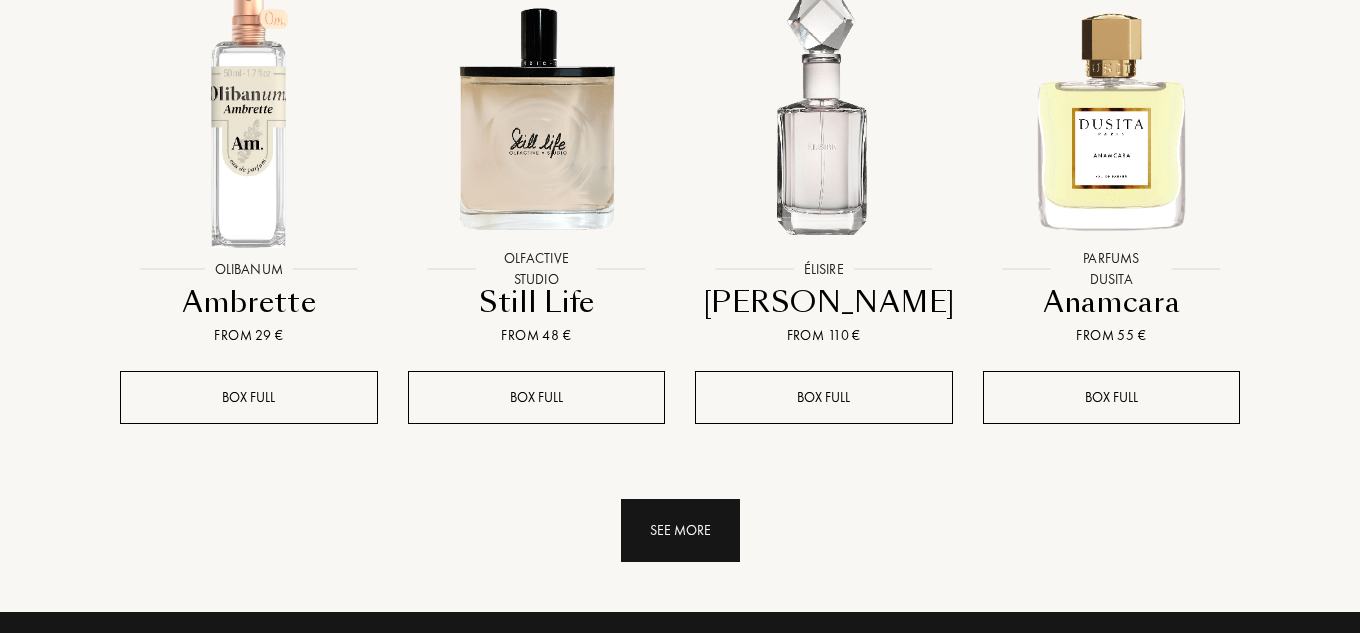 click on "See more" at bounding box center (680, 530) 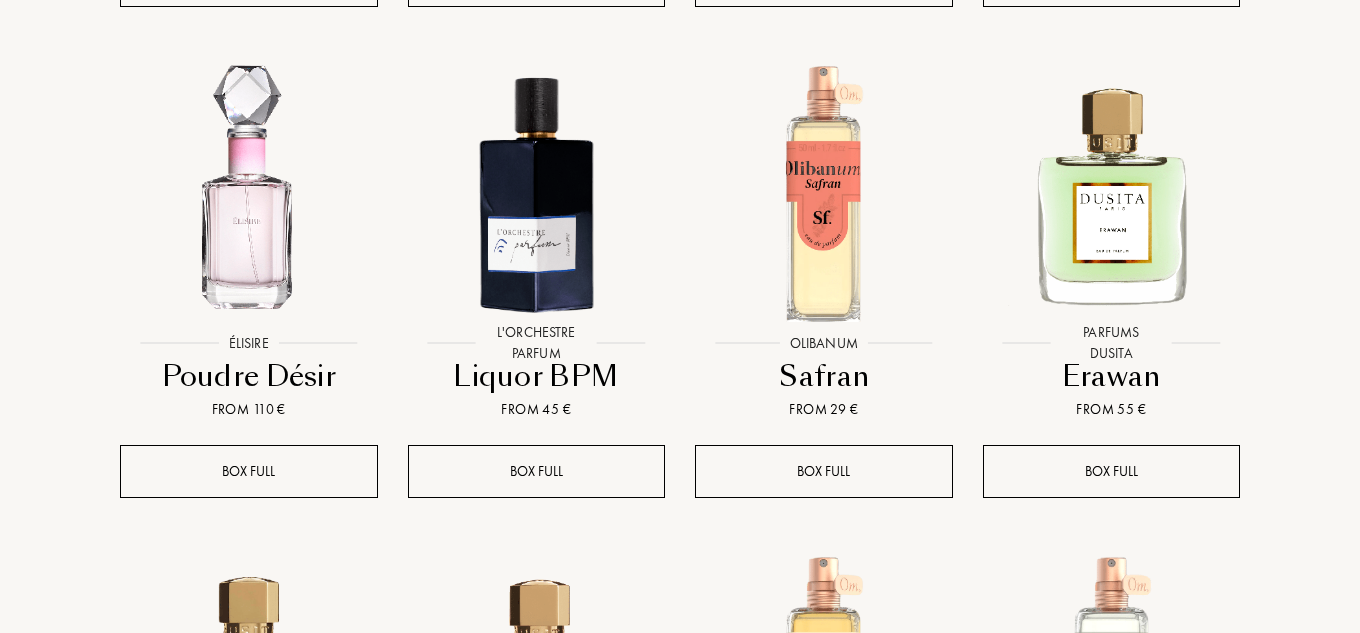 scroll, scrollTop: 2837, scrollLeft: 0, axis: vertical 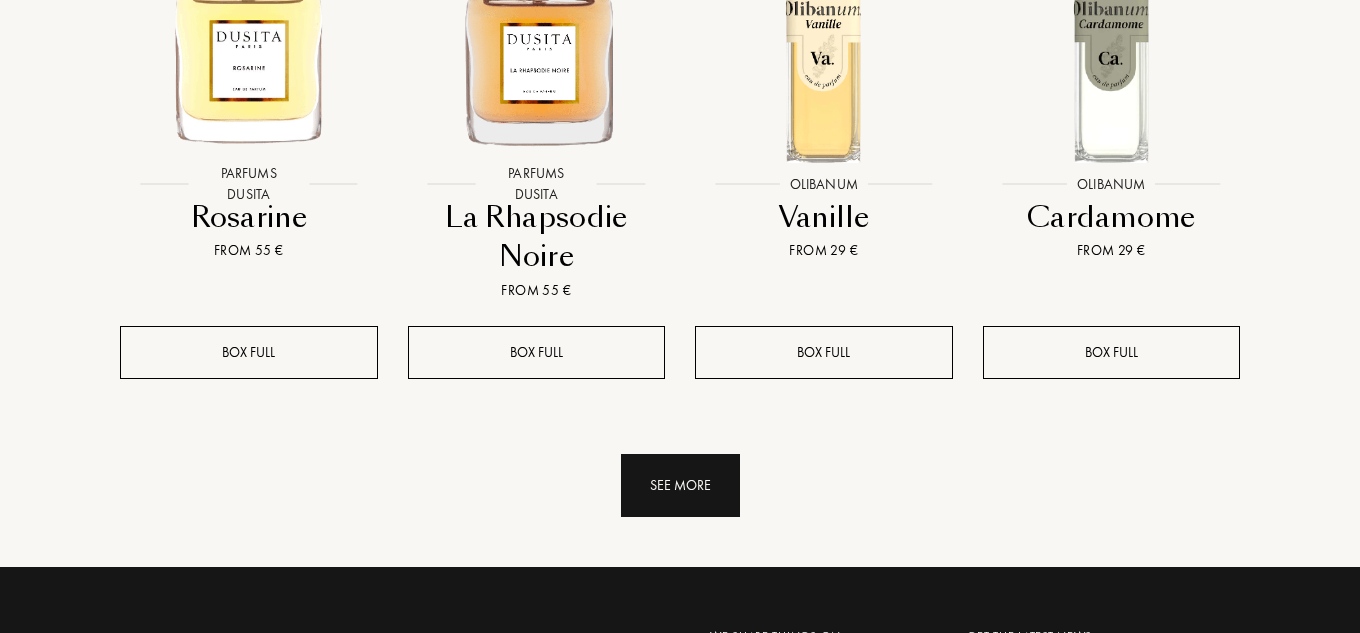 click on "See more" at bounding box center [680, 485] 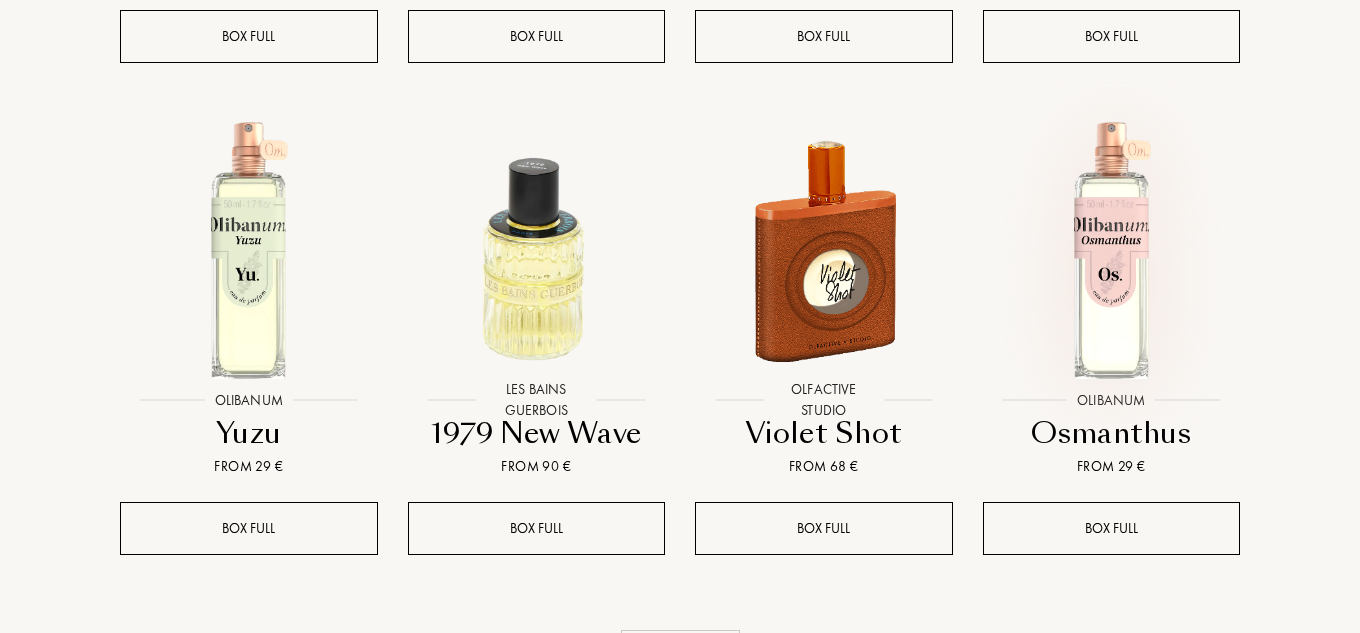 scroll, scrollTop: 4837, scrollLeft: 0, axis: vertical 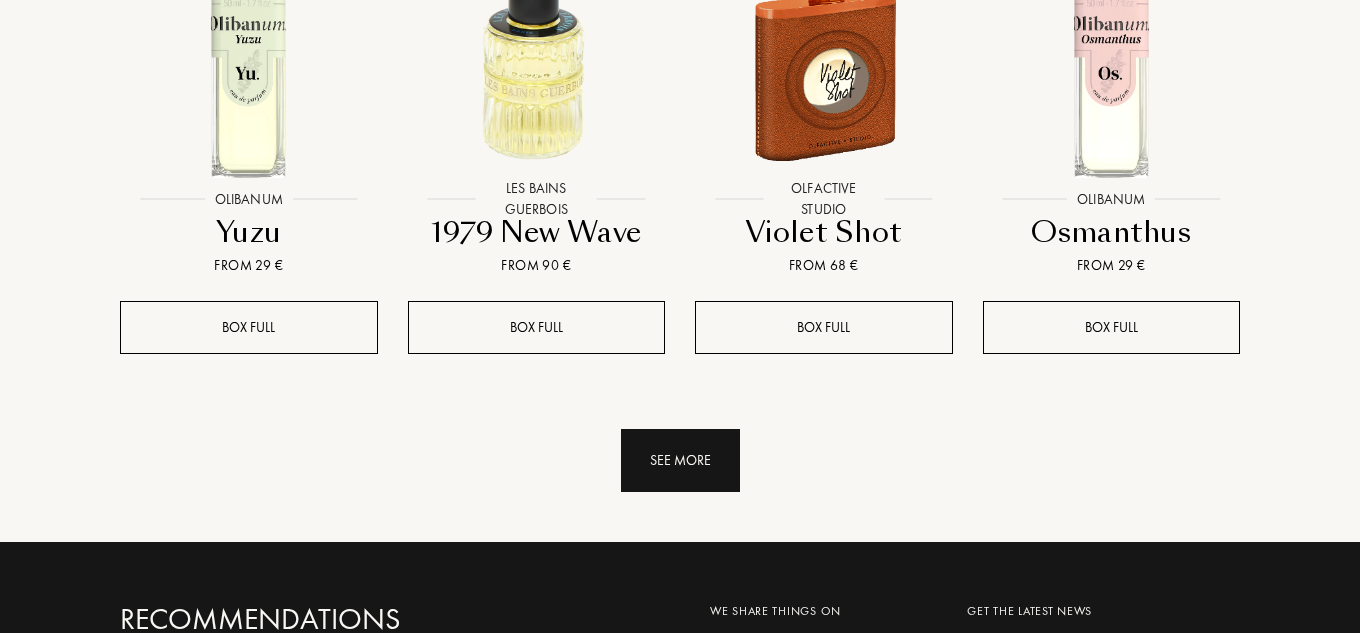 click on "See more" at bounding box center [680, 460] 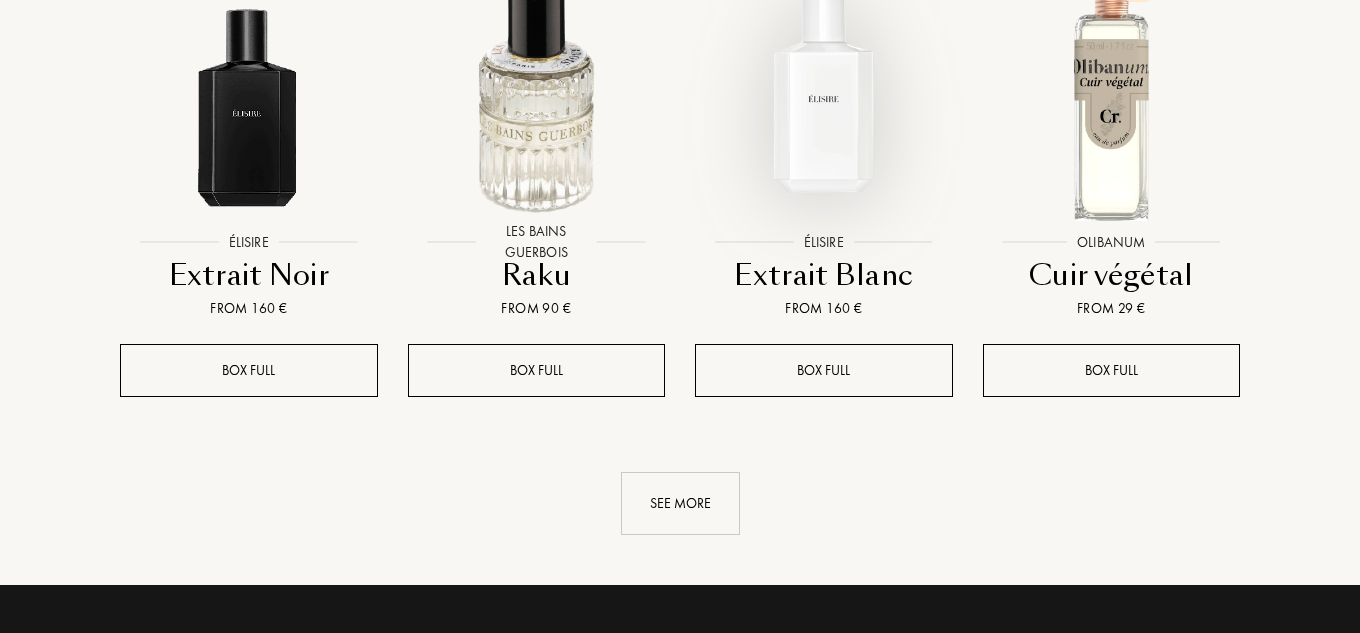 scroll, scrollTop: 6537, scrollLeft: 0, axis: vertical 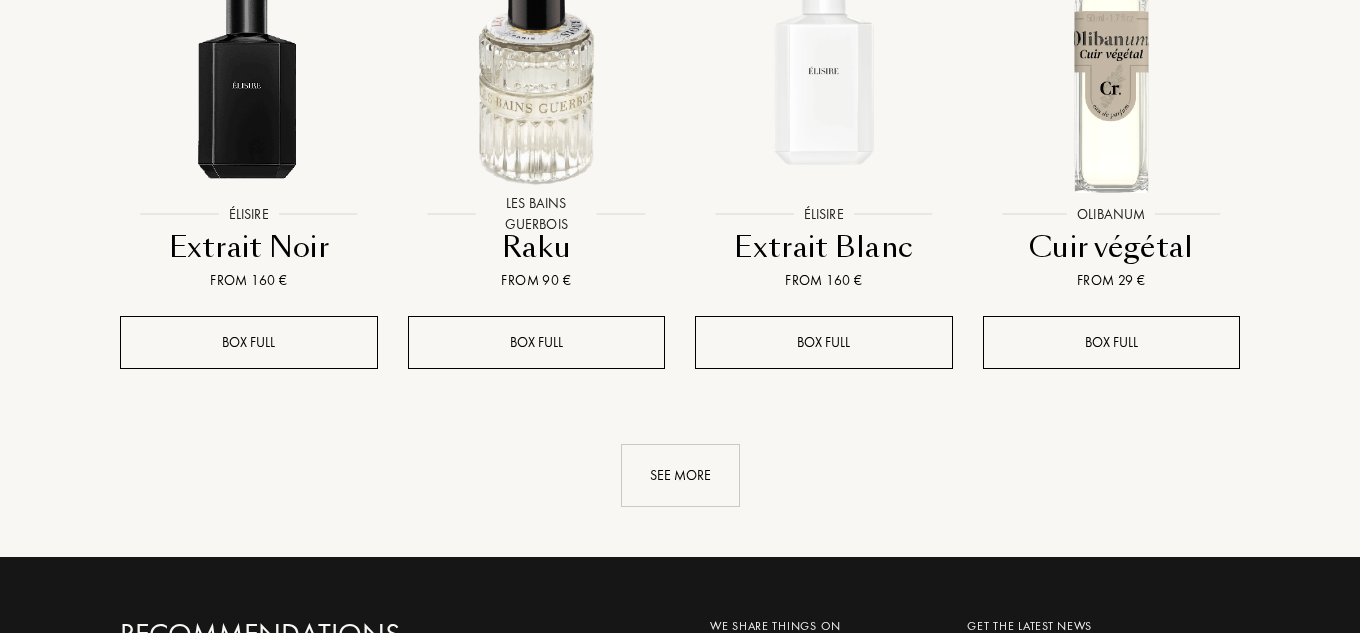 click on "See more" at bounding box center [680, 475] 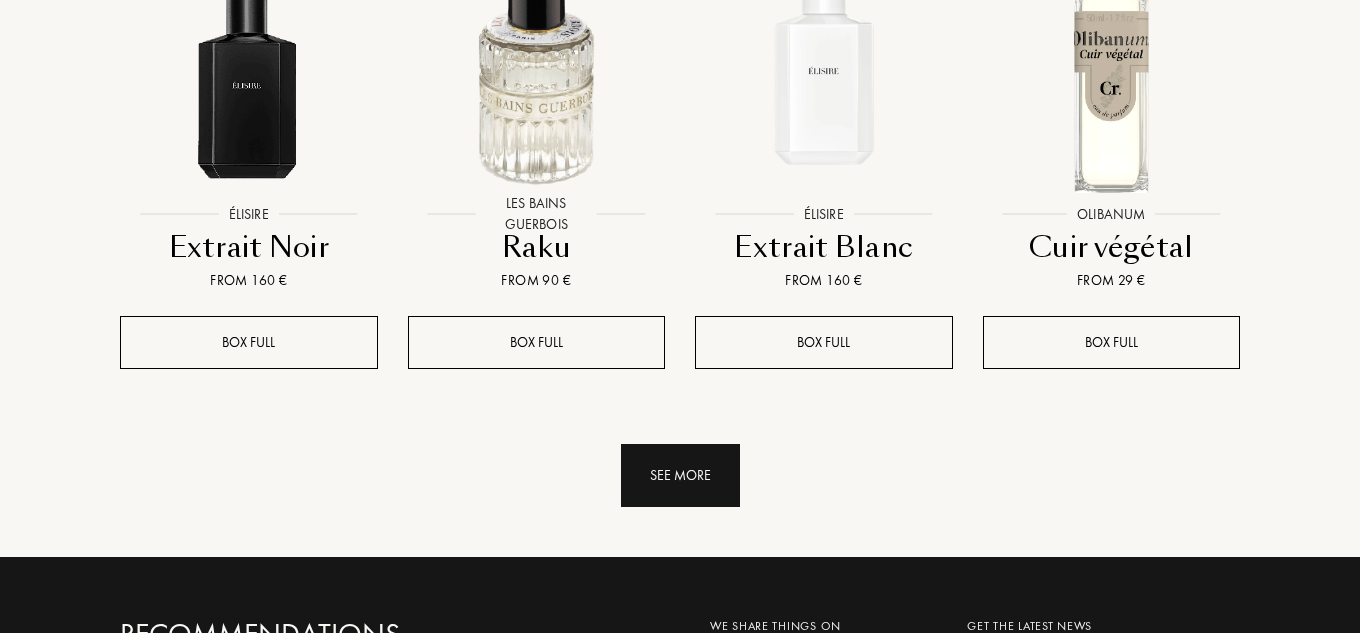 click on "See more" at bounding box center (680, 475) 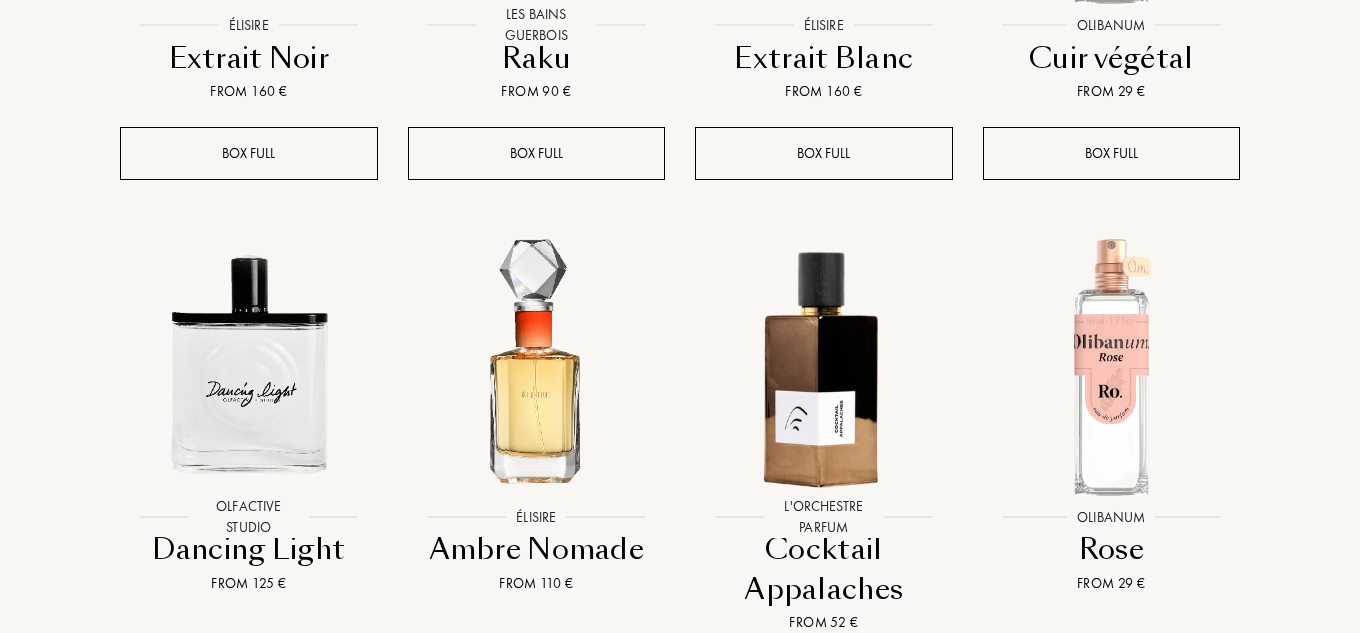 scroll, scrollTop: 6837, scrollLeft: 0, axis: vertical 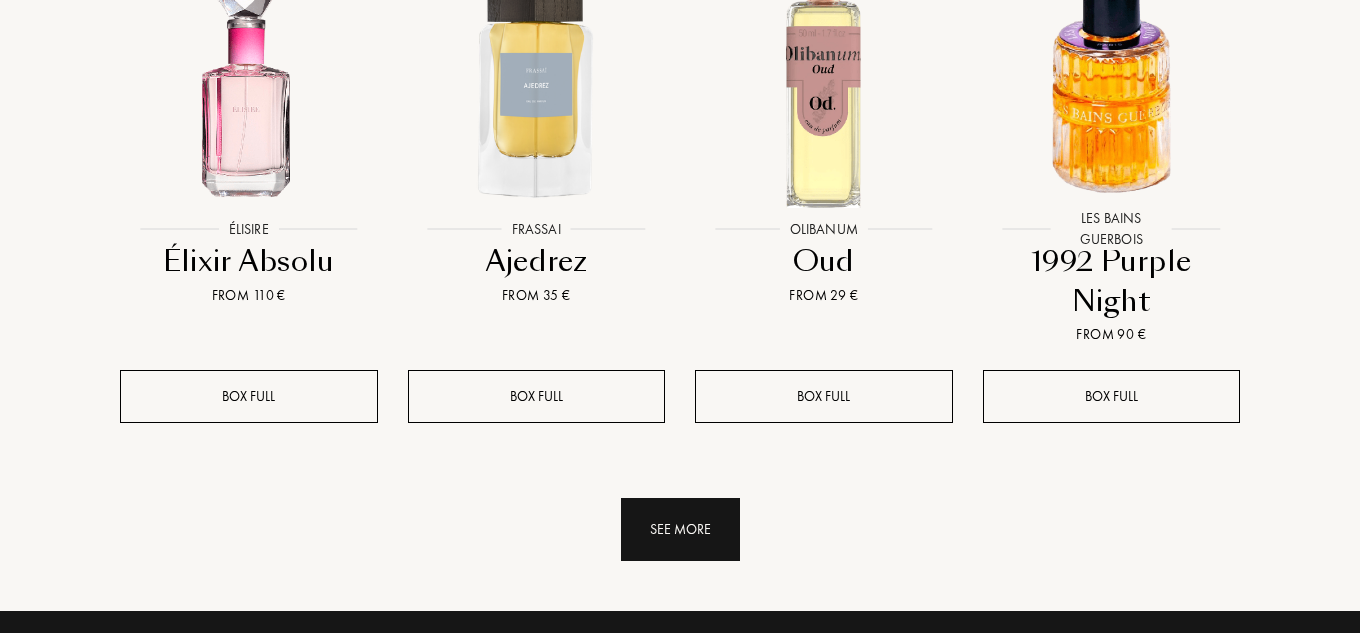 click on "See more" at bounding box center [680, 529] 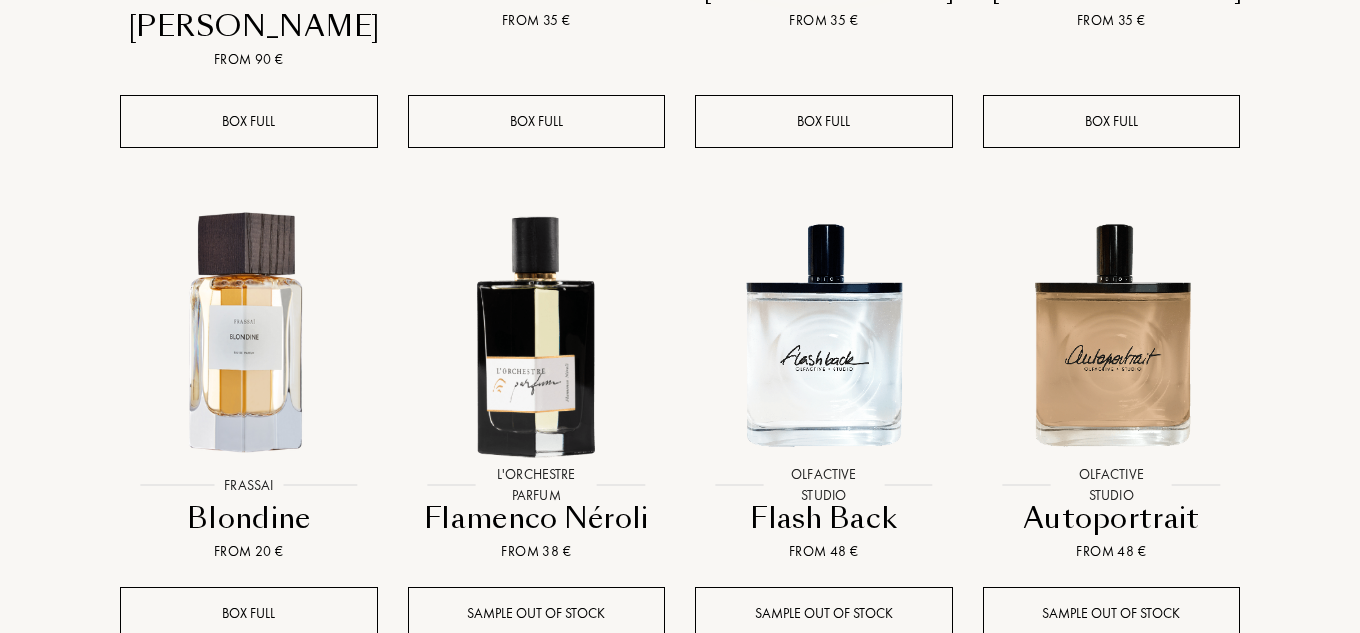 scroll, scrollTop: 9437, scrollLeft: 0, axis: vertical 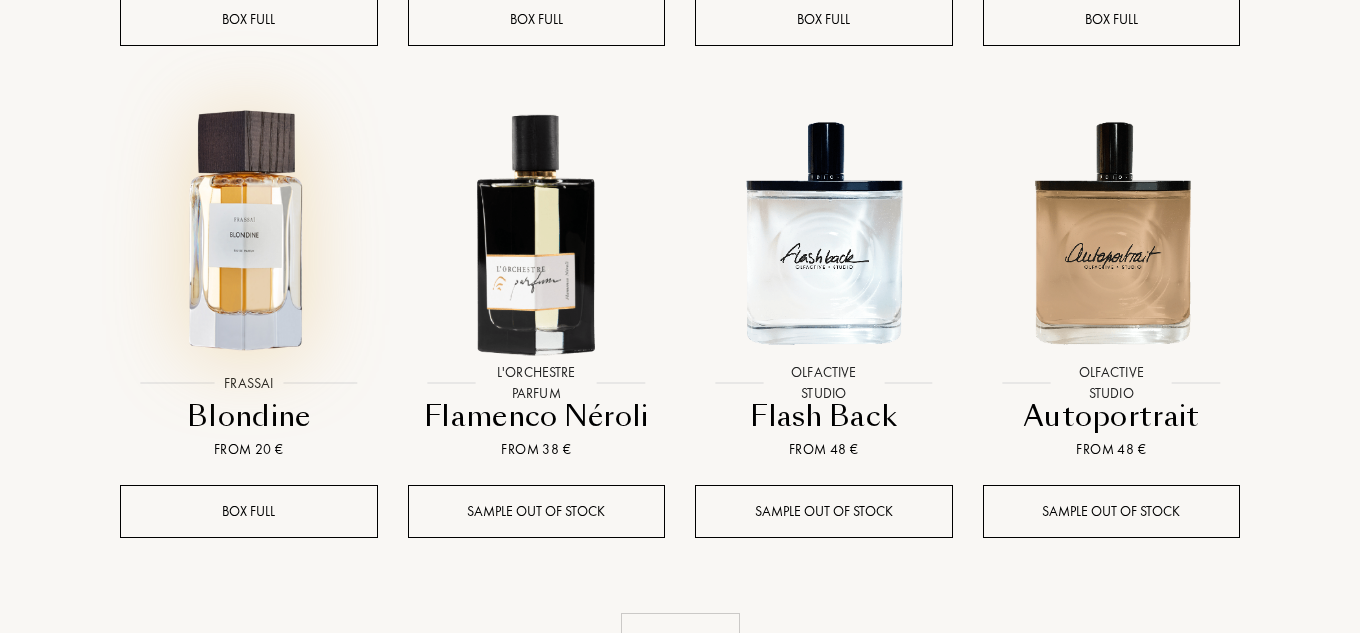 click at bounding box center (248, 232) 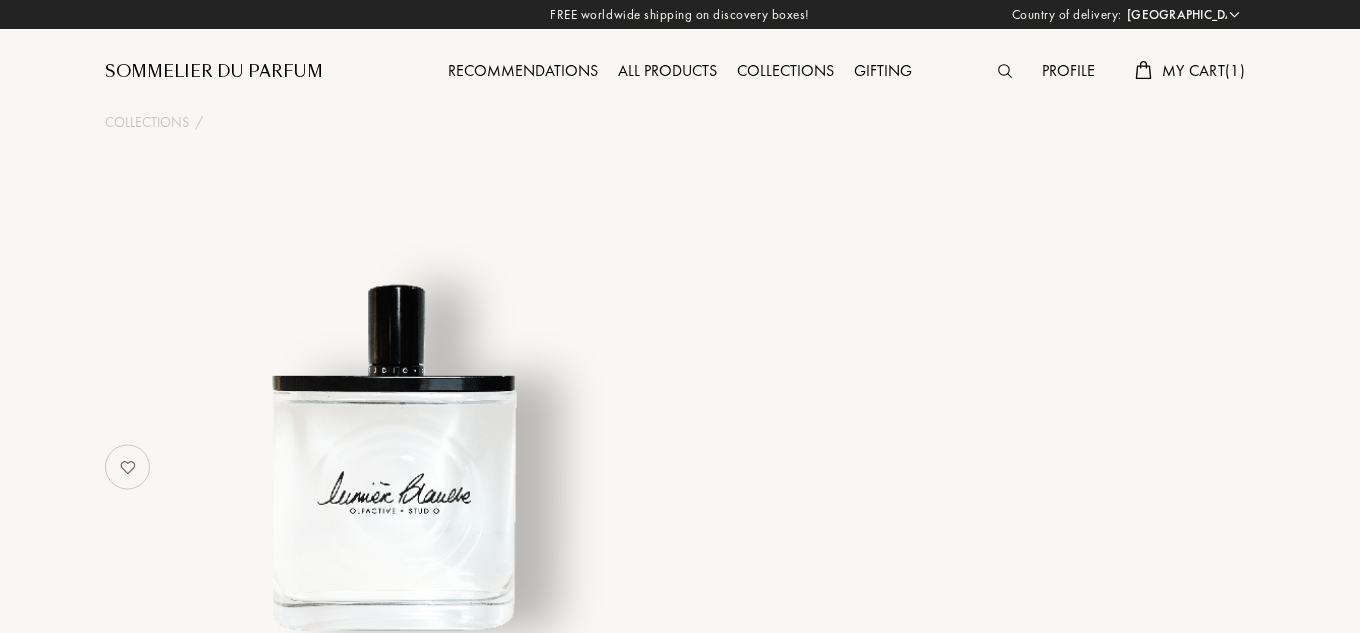 select on "IT" 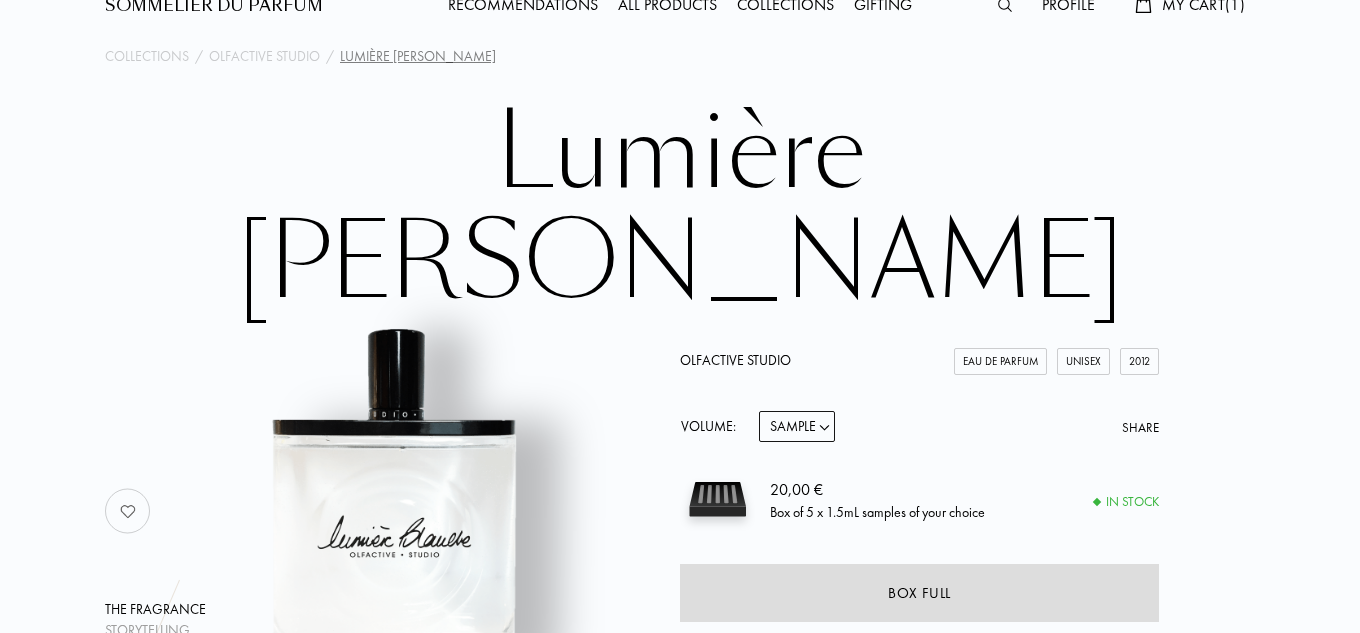 scroll, scrollTop: 100, scrollLeft: 0, axis: vertical 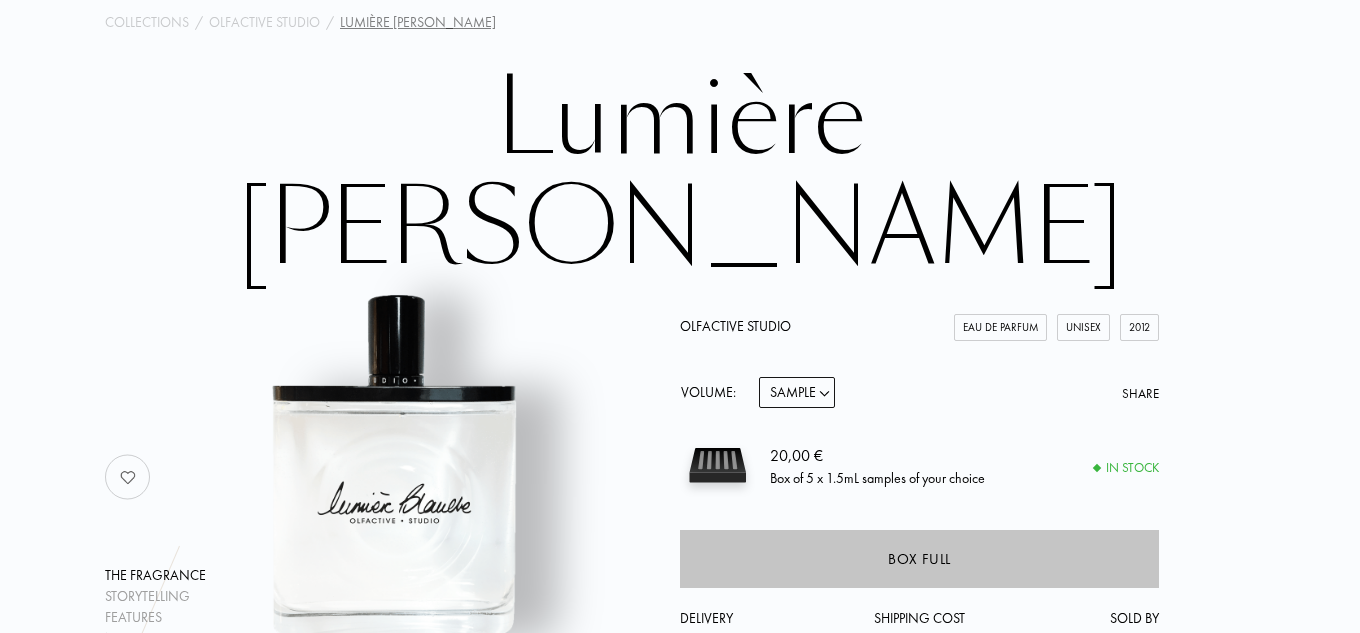 click on "Box full" at bounding box center [919, 559] 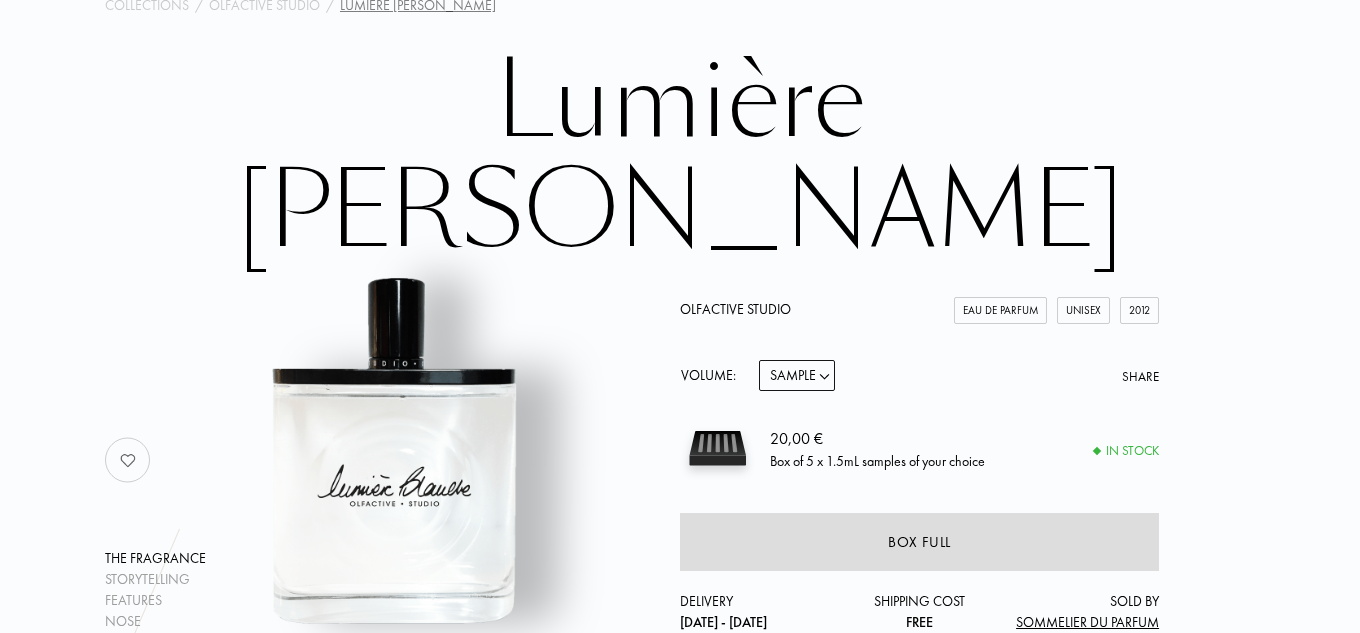 scroll, scrollTop: 0, scrollLeft: 0, axis: both 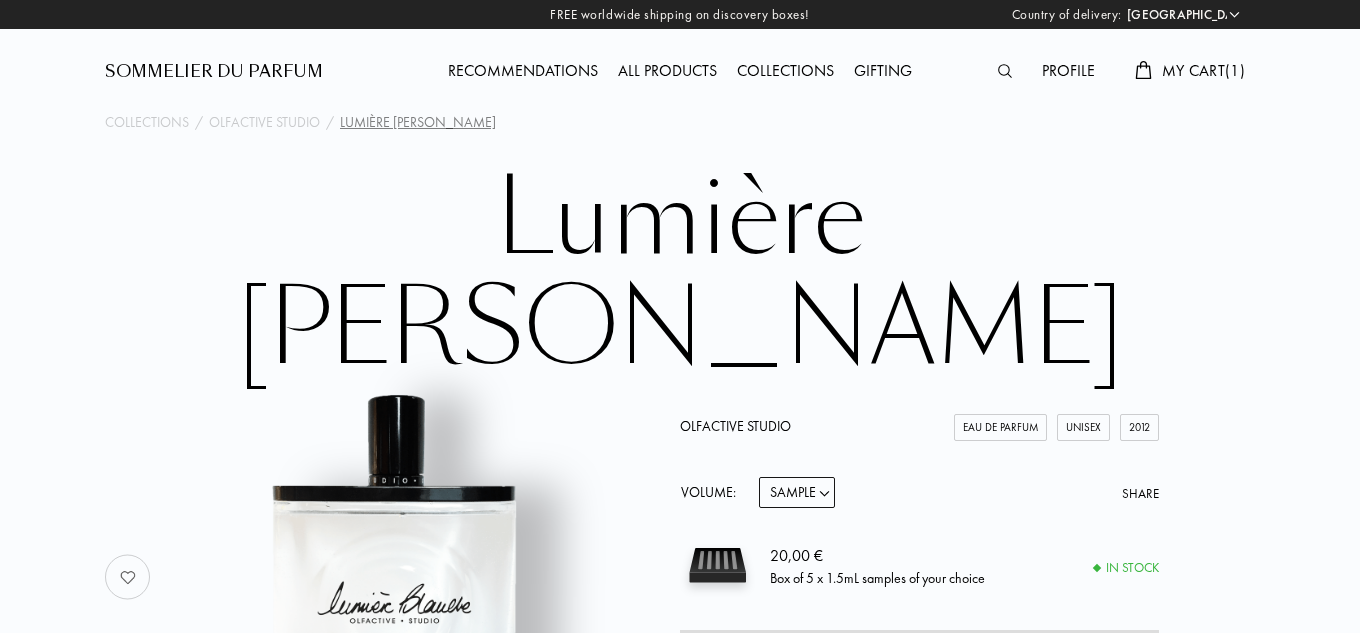 click on "My Cart  ( 1 )" at bounding box center [1203, 70] 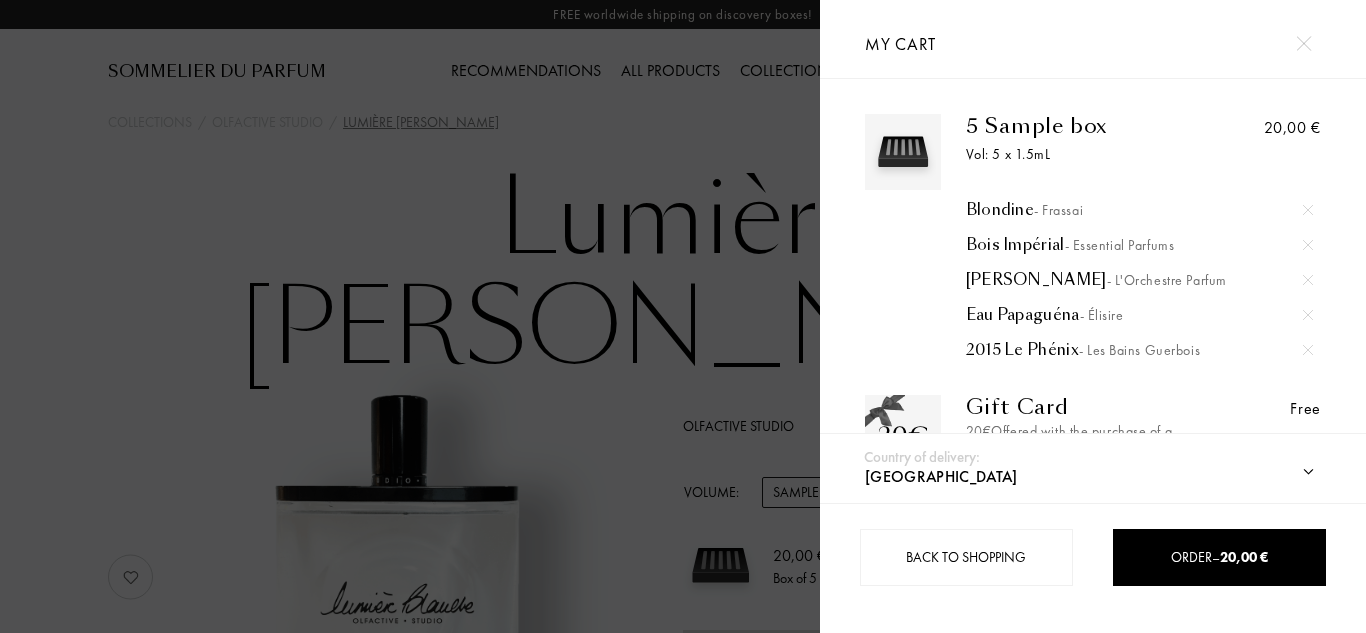 click at bounding box center (1308, 245) 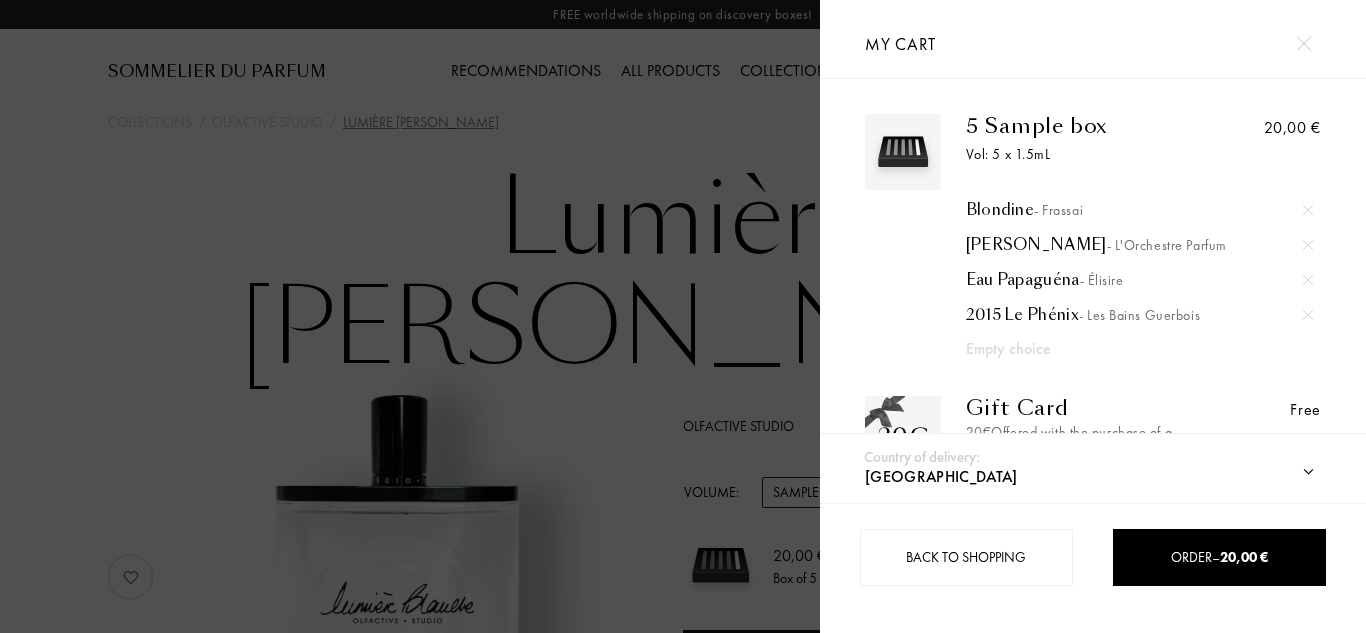 click at bounding box center [1308, 245] 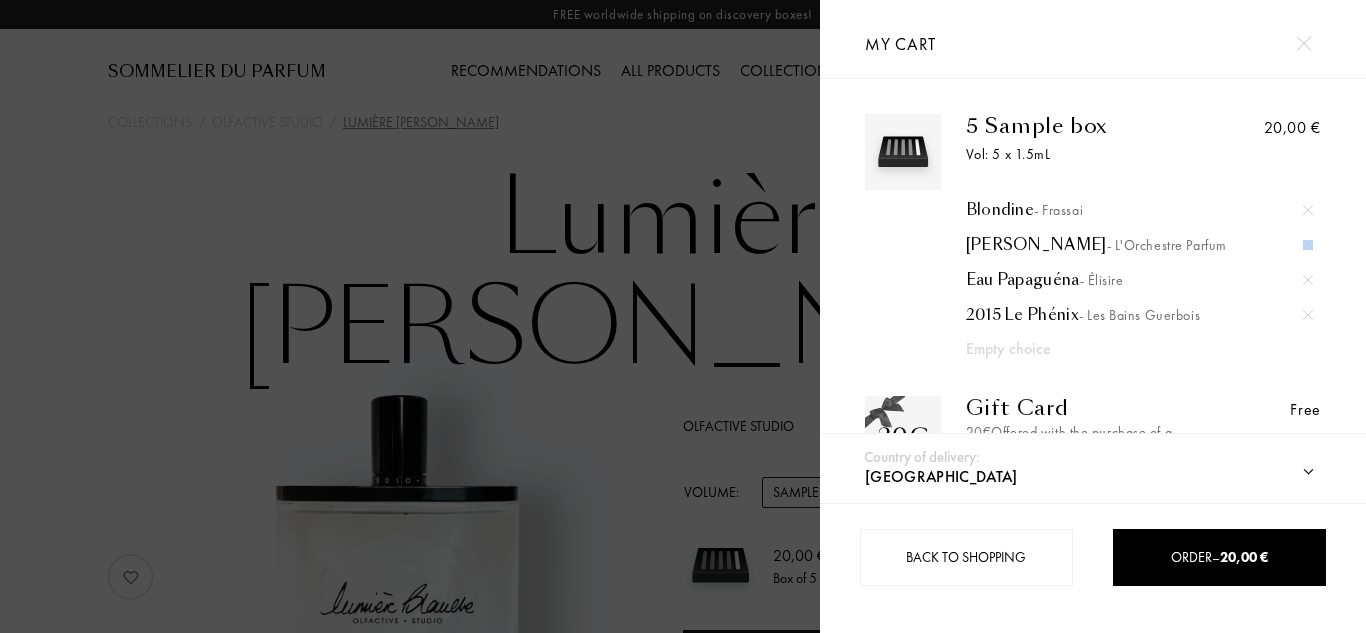 click at bounding box center [1308, 245] 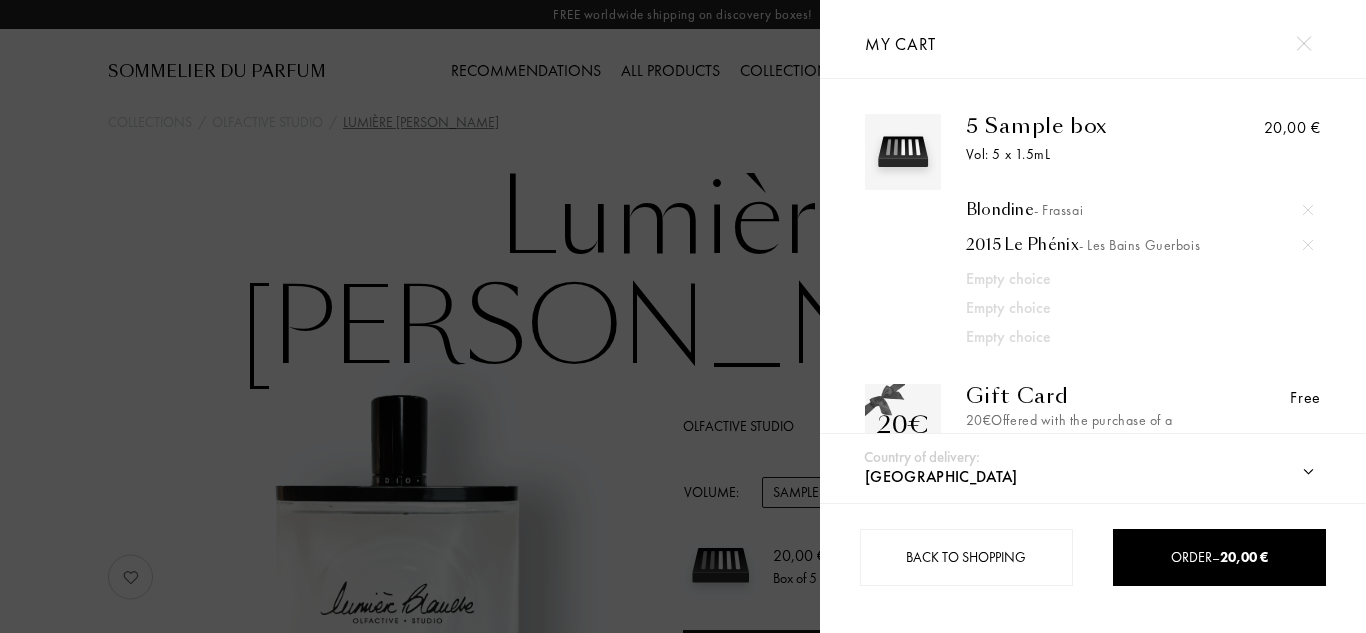 click at bounding box center [410, 316] 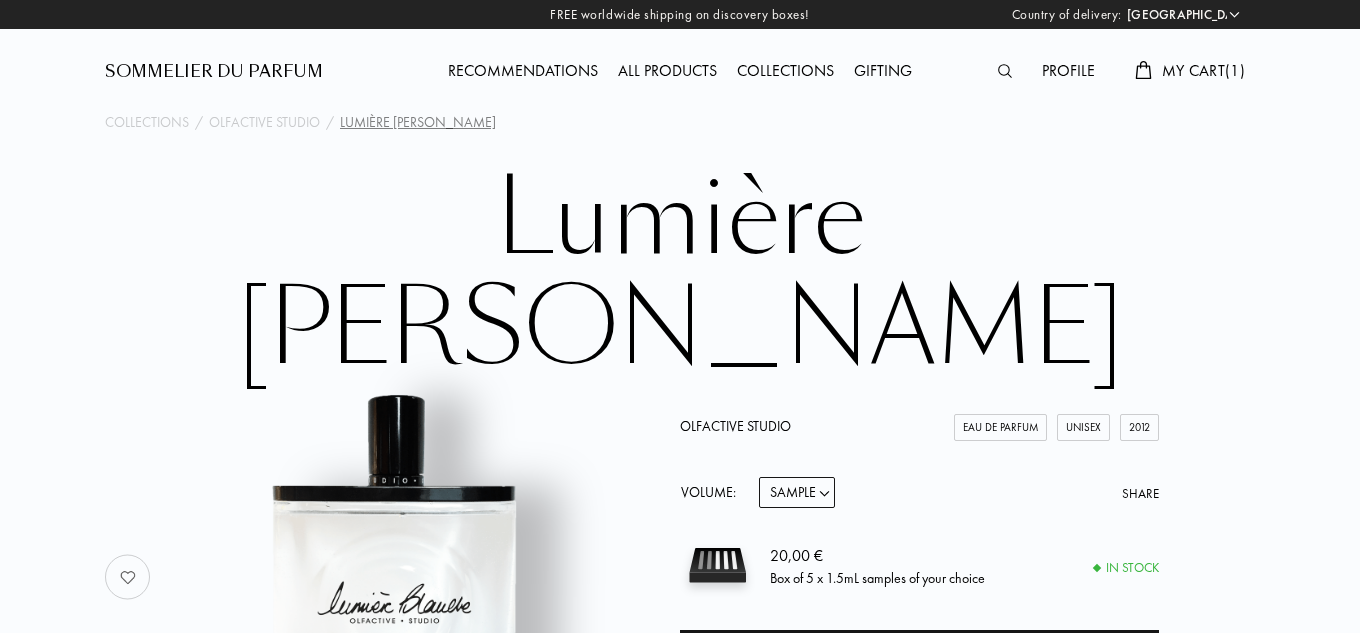 click on "Sample 15mL 50mL 100mL" at bounding box center [797, 492] 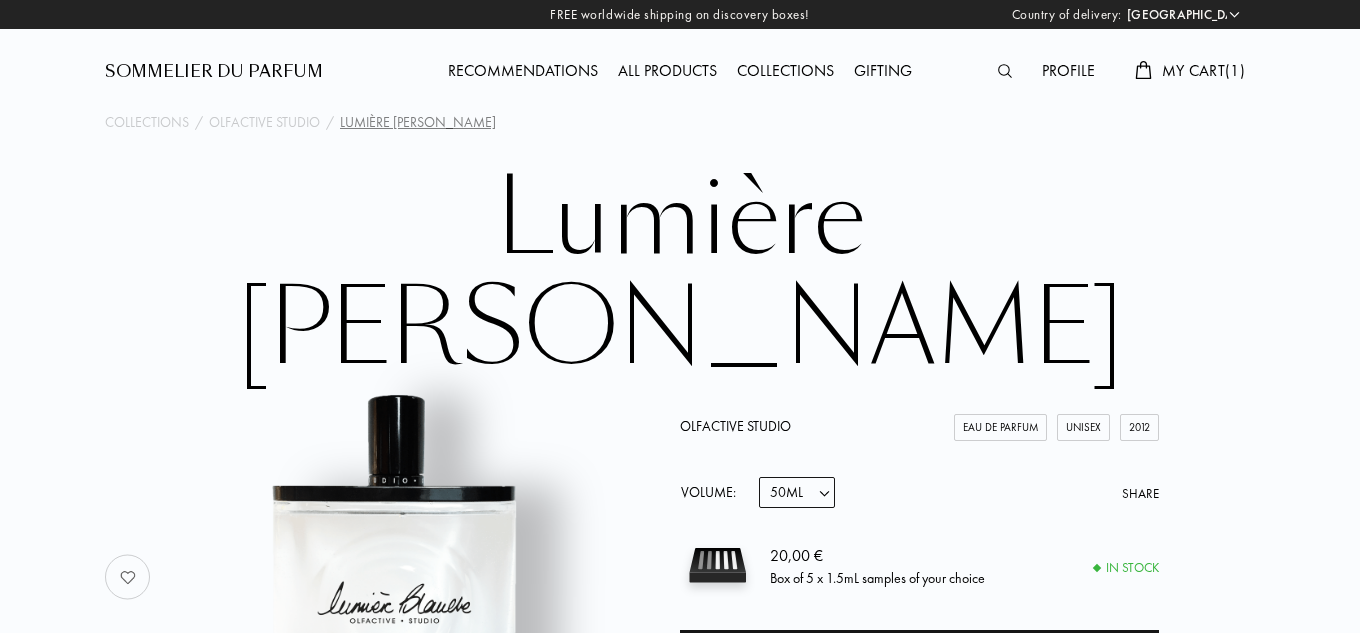 click on "Sample 15mL 50mL 100mL" at bounding box center (797, 492) 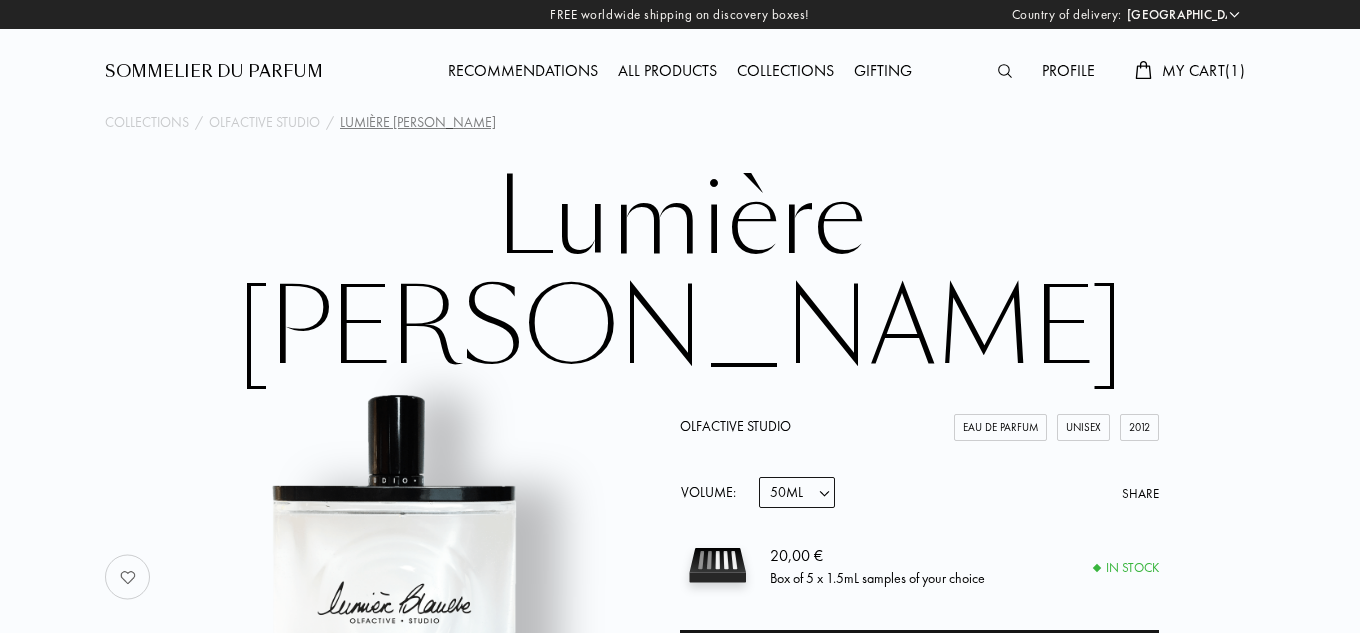 select on "2" 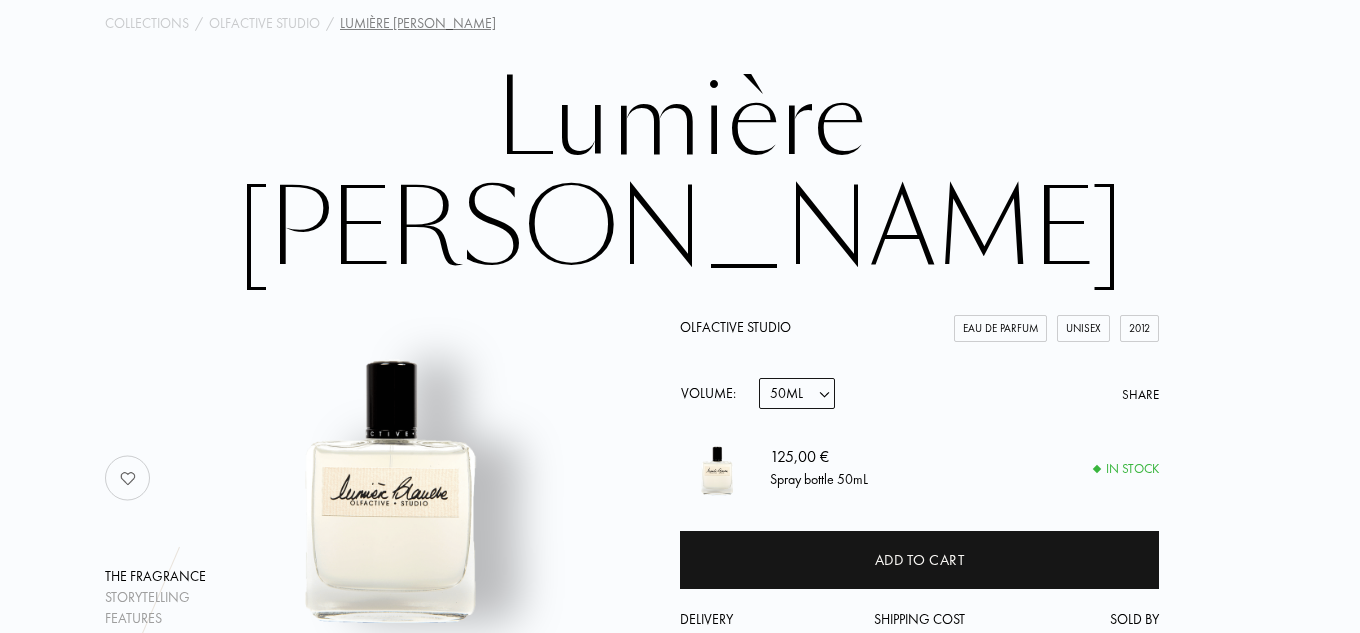 scroll, scrollTop: 100, scrollLeft: 0, axis: vertical 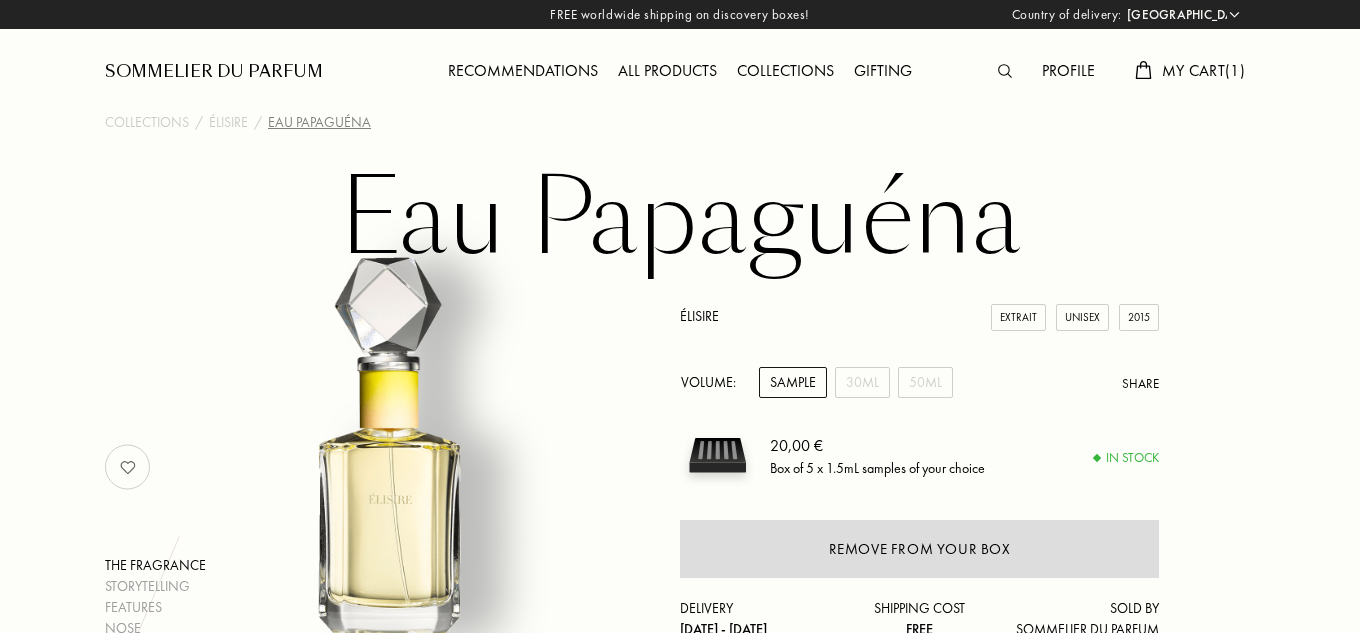 select on "IT" 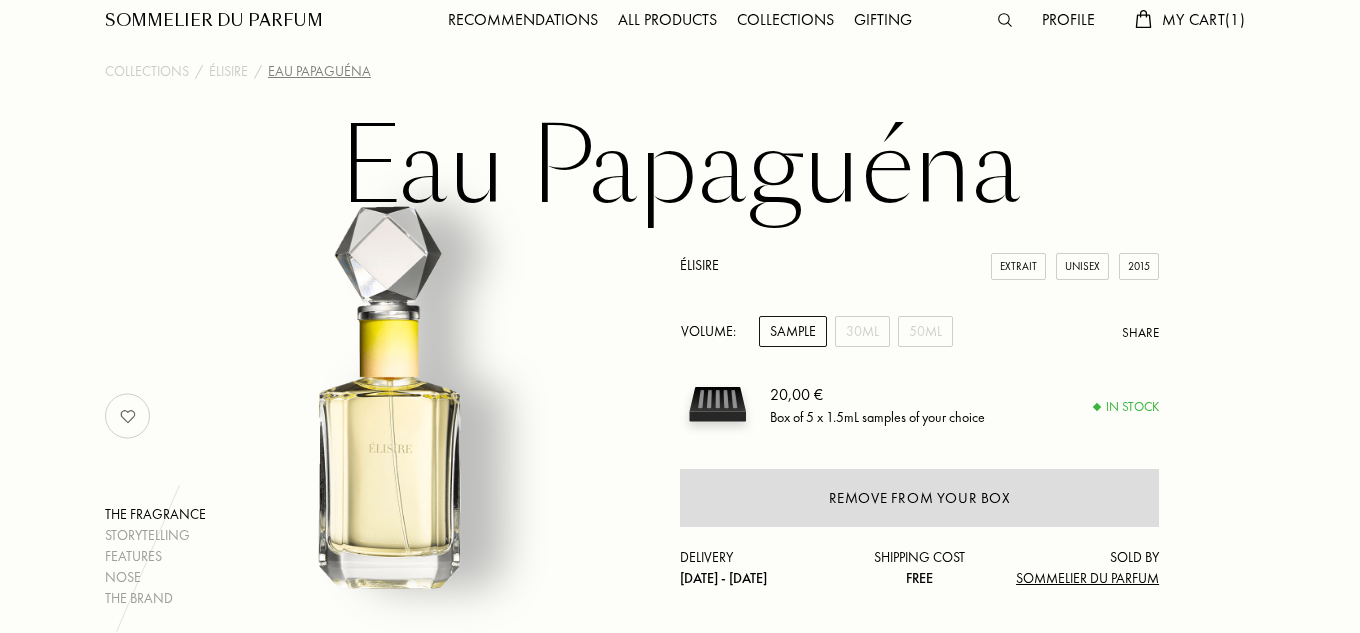 scroll, scrollTop: 100, scrollLeft: 0, axis: vertical 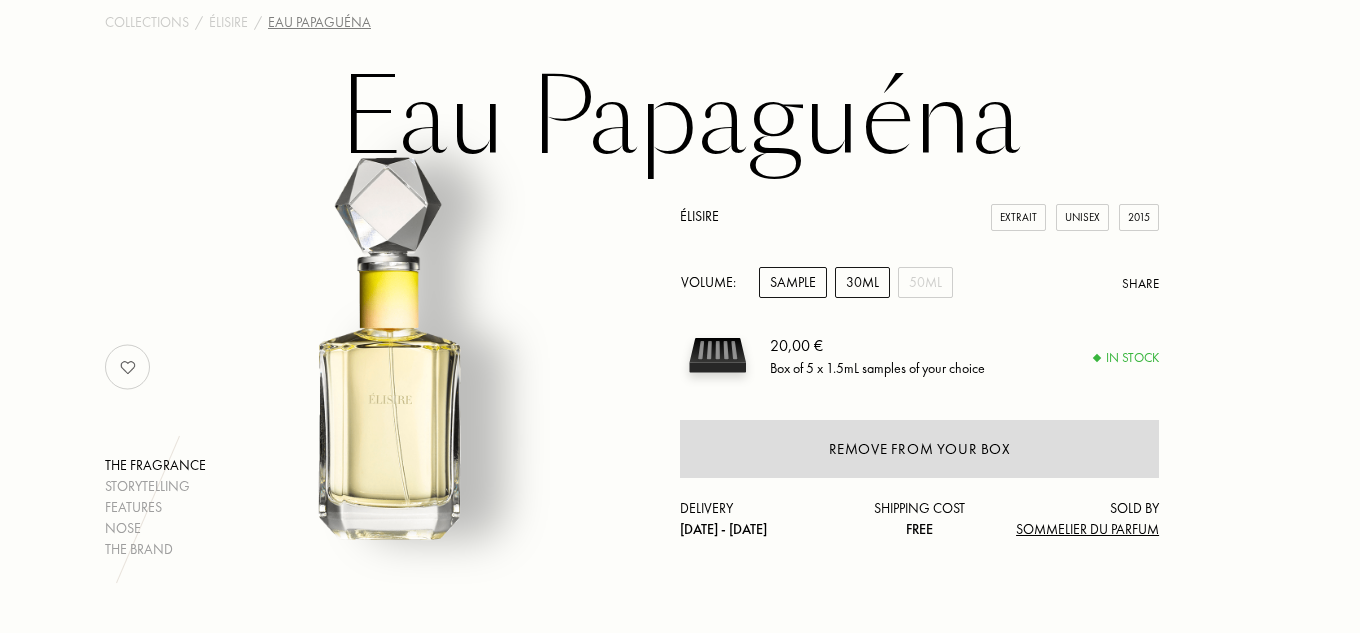 click on "30mL" at bounding box center (862, 282) 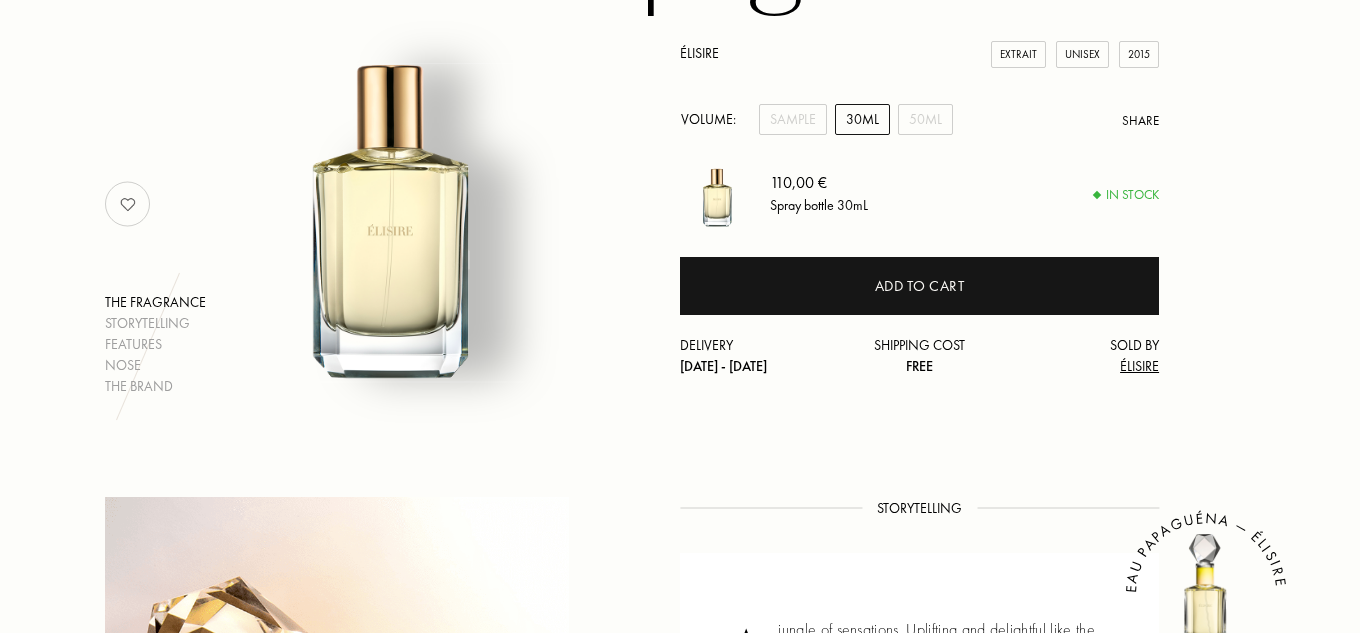 scroll, scrollTop: 200, scrollLeft: 0, axis: vertical 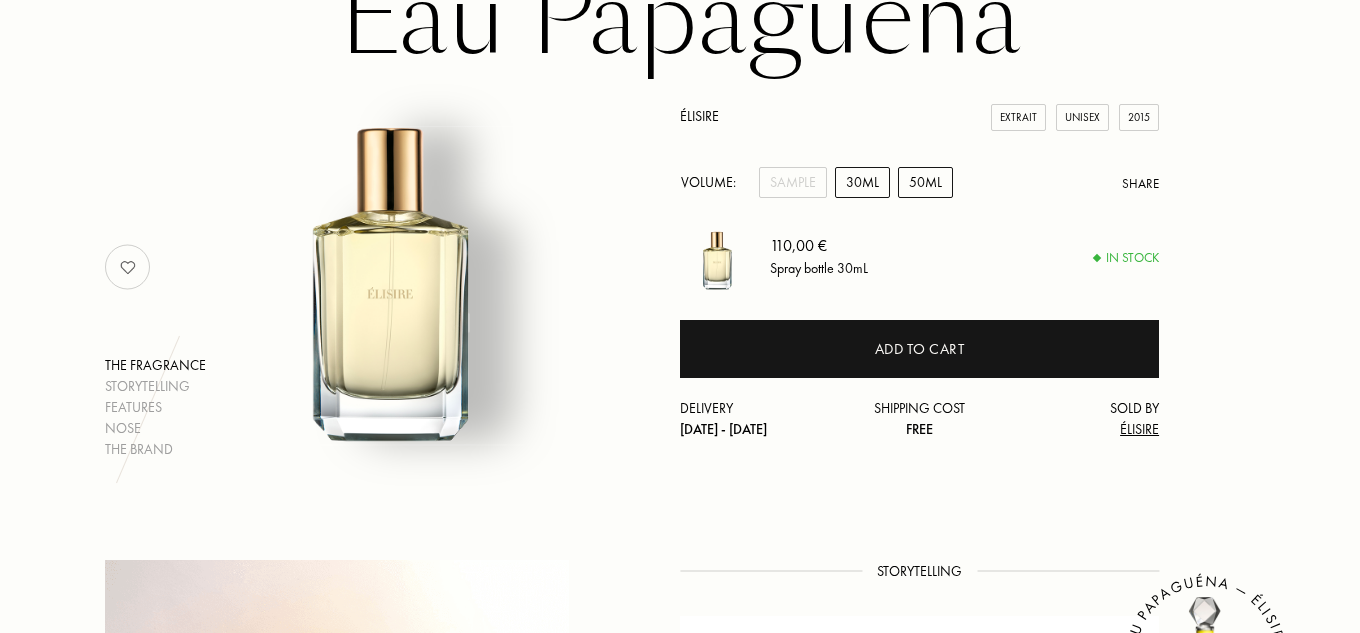 click on "50mL" at bounding box center [925, 182] 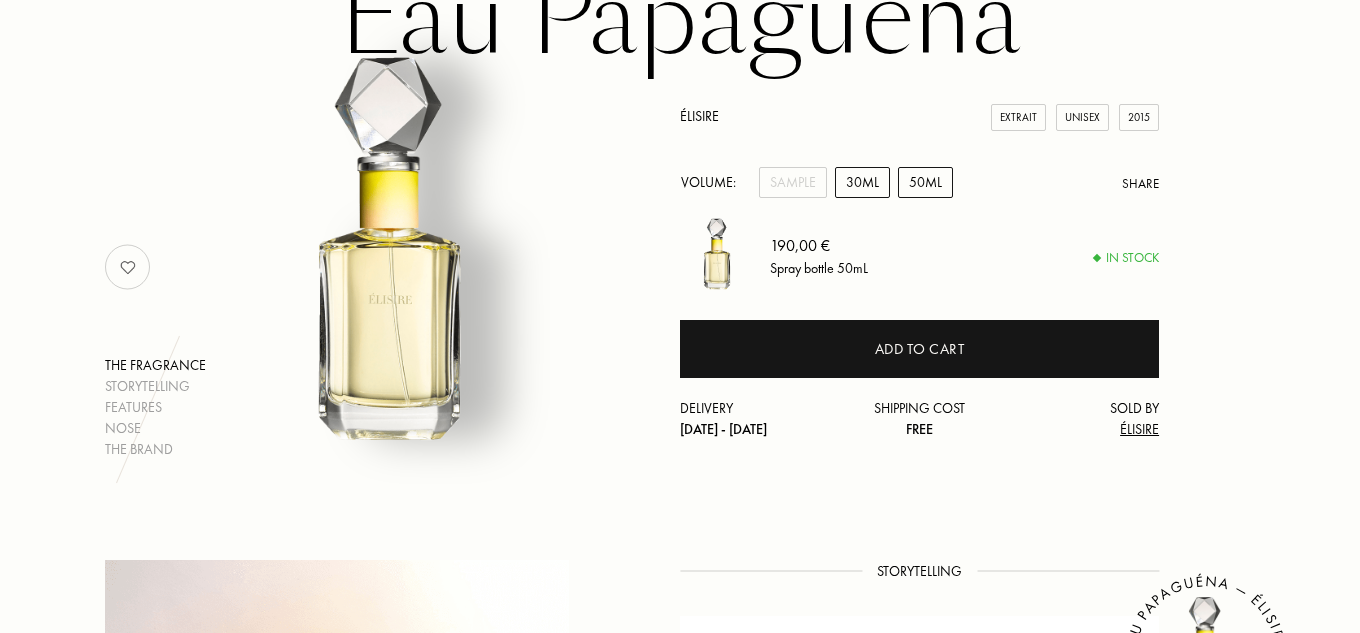 click on "30mL" at bounding box center [862, 182] 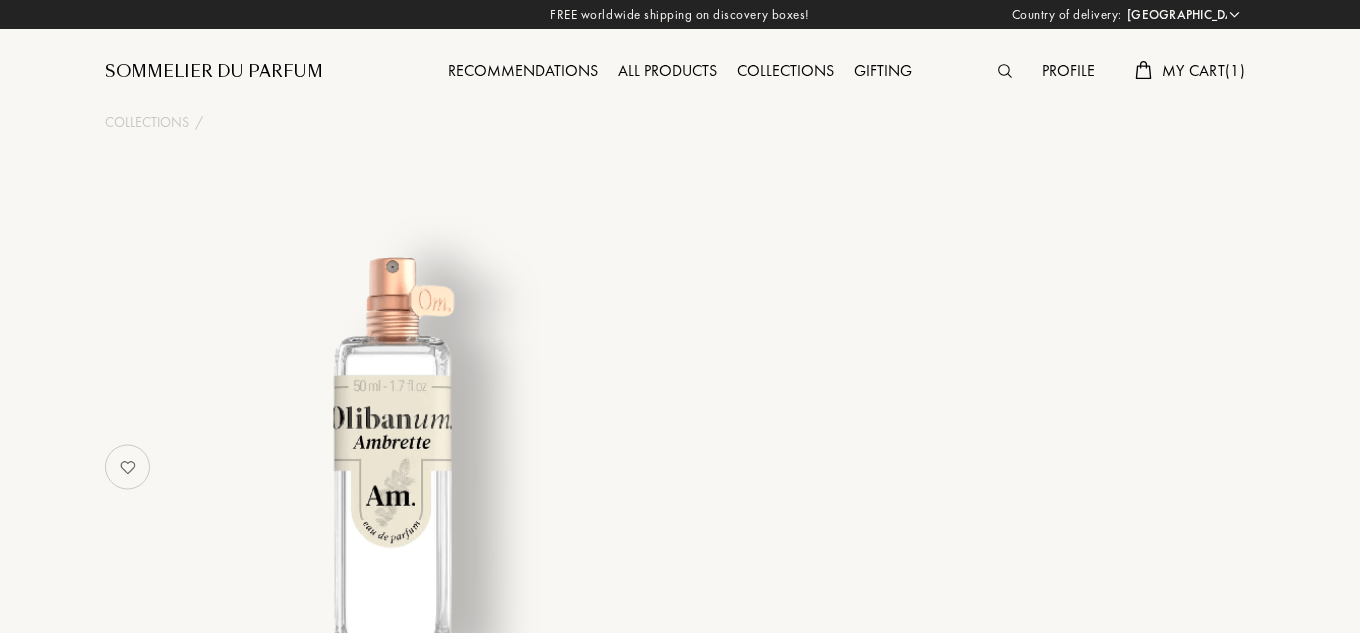 select on "IT" 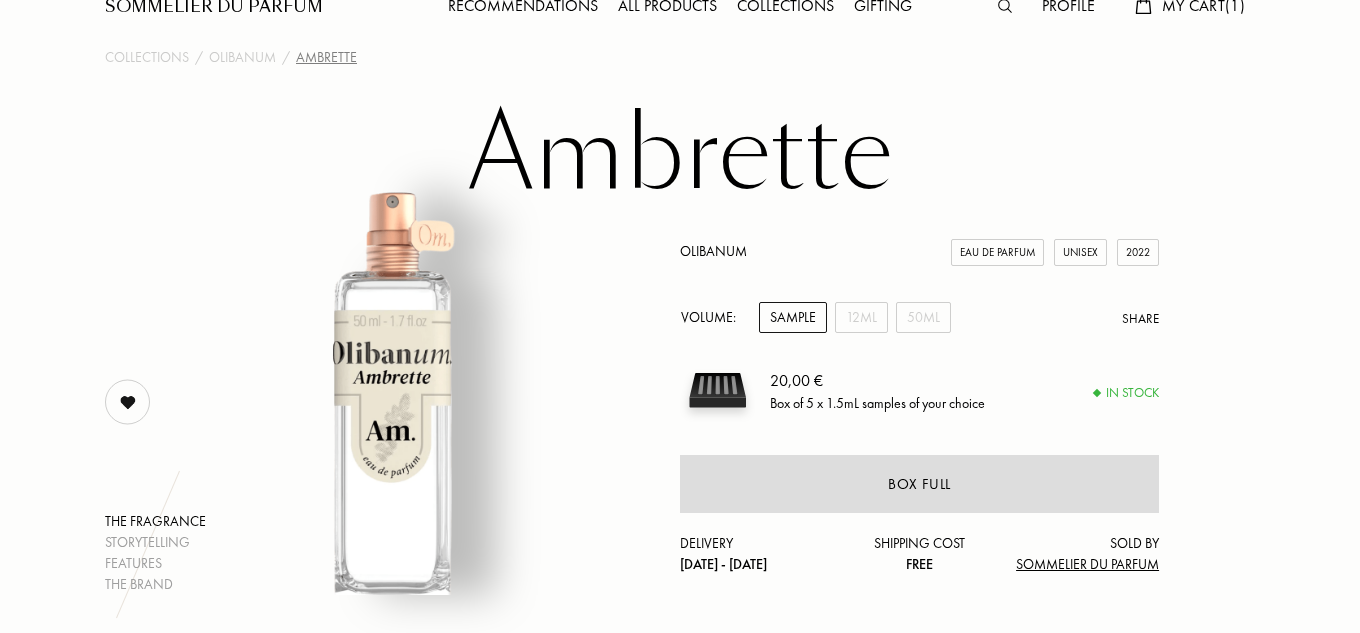 scroll, scrollTop: 100, scrollLeft: 0, axis: vertical 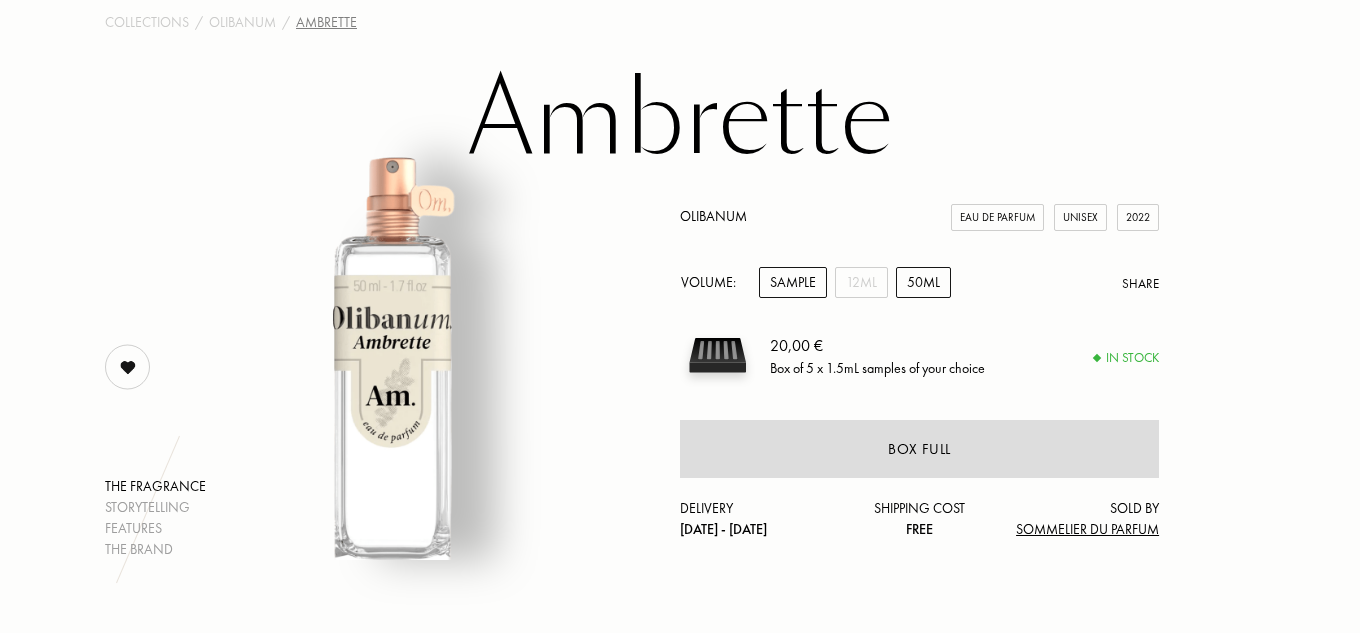 click on "50mL" at bounding box center [923, 282] 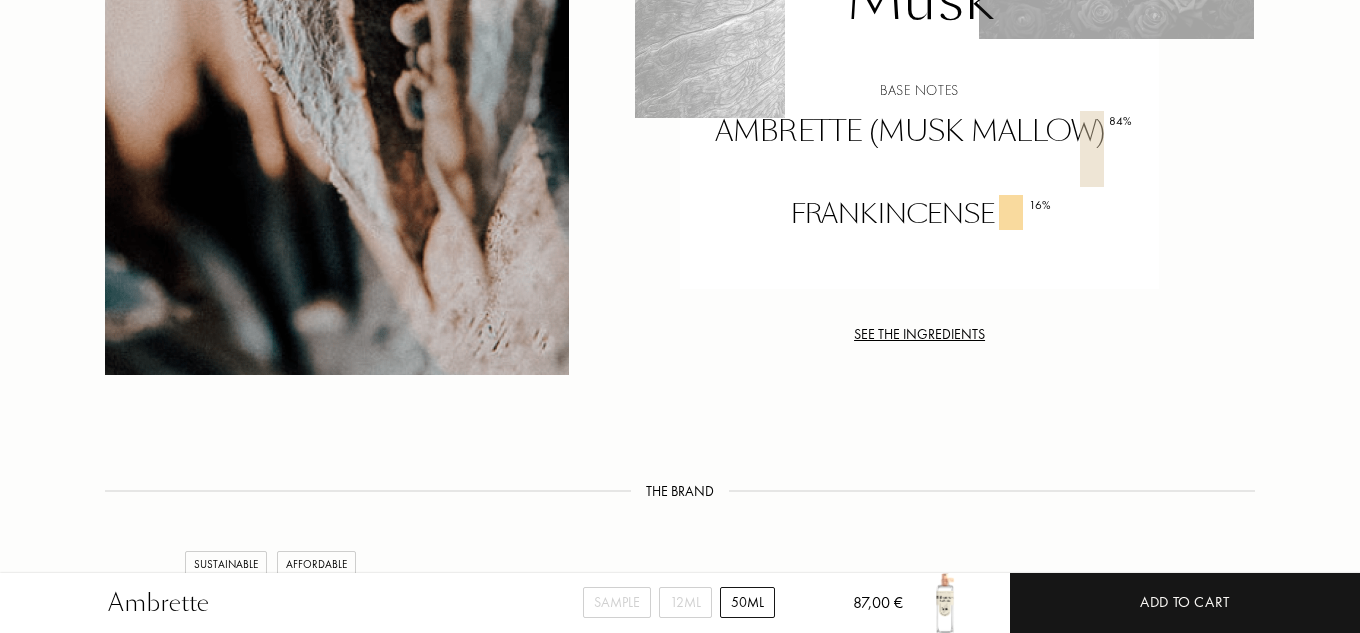 scroll, scrollTop: 1700, scrollLeft: 0, axis: vertical 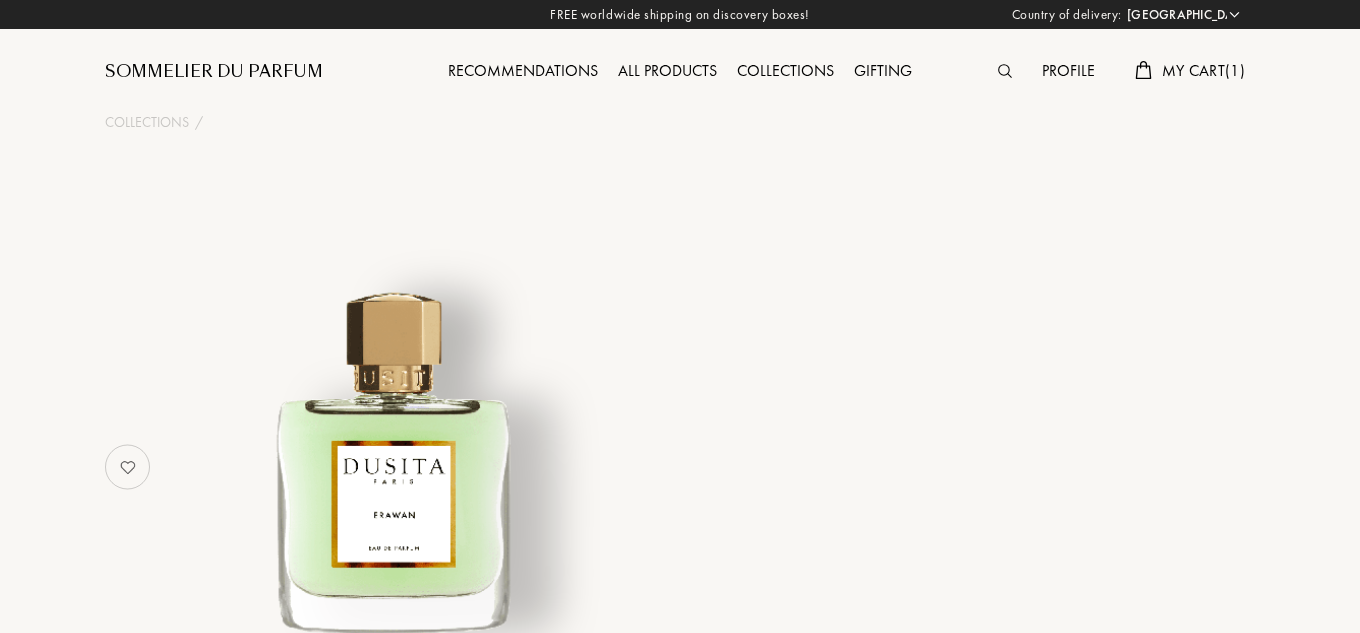 select on "IT" 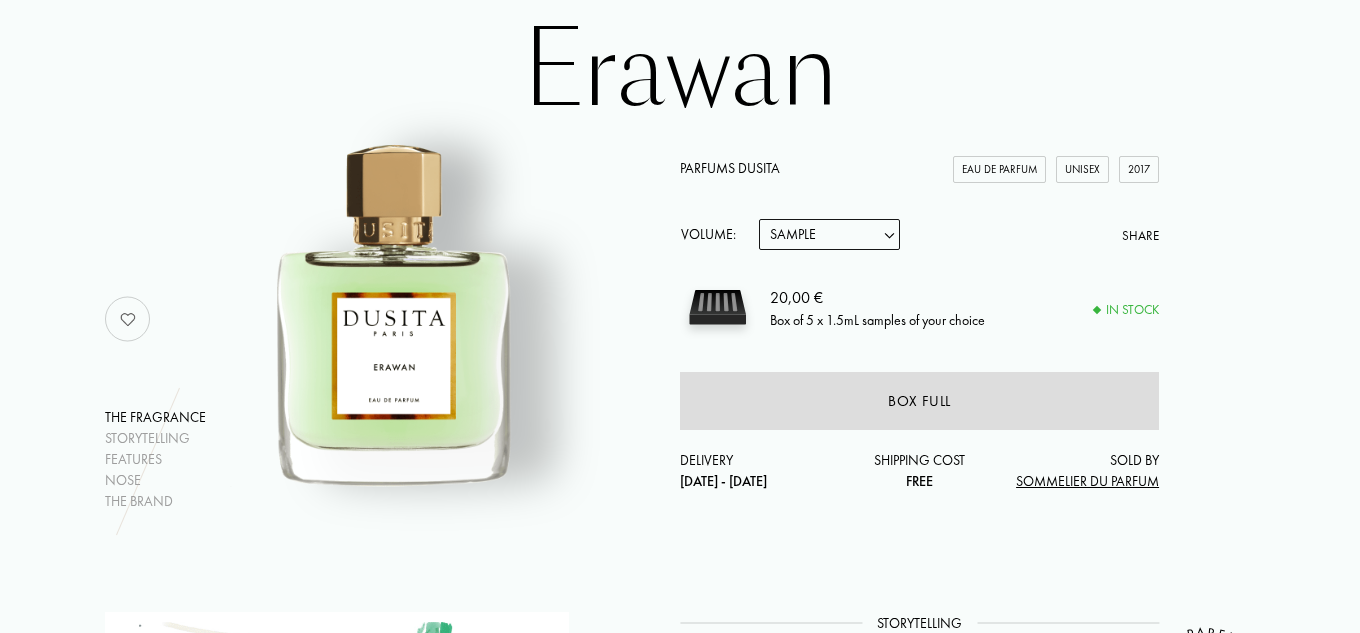 scroll, scrollTop: 200, scrollLeft: 0, axis: vertical 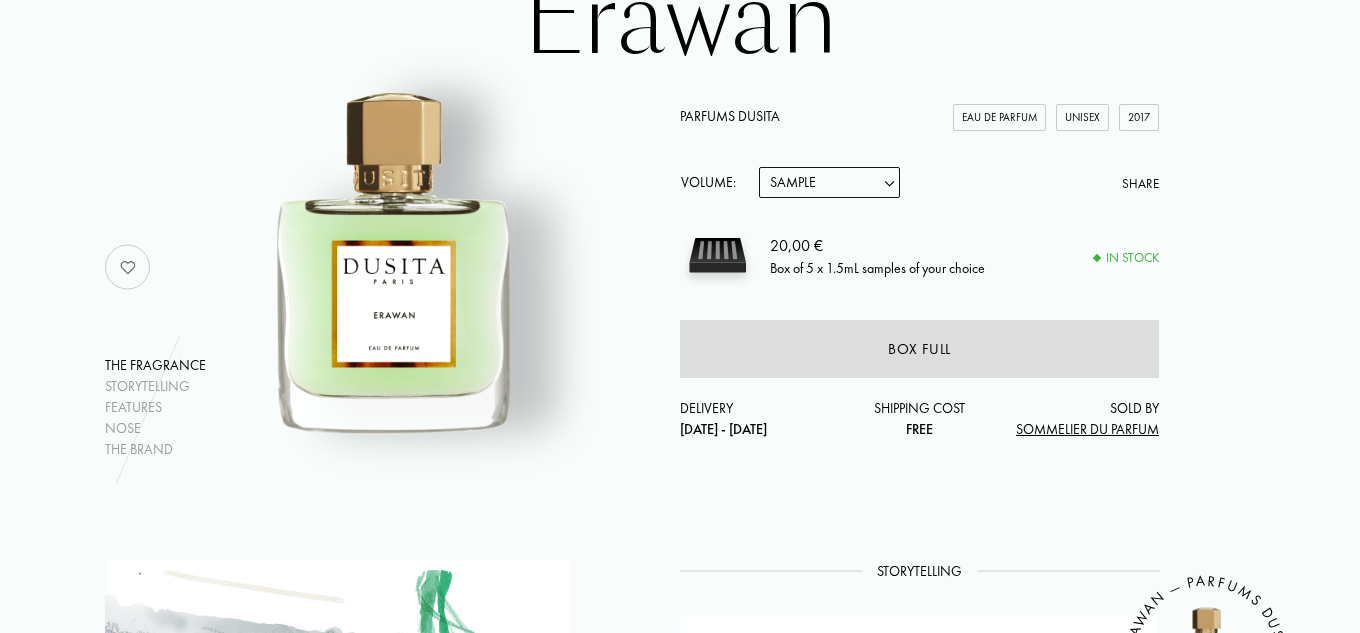 click on "Sample 15mL 22.5mL (3 * 7.5mL) 50mL 100mL" at bounding box center [829, 182] 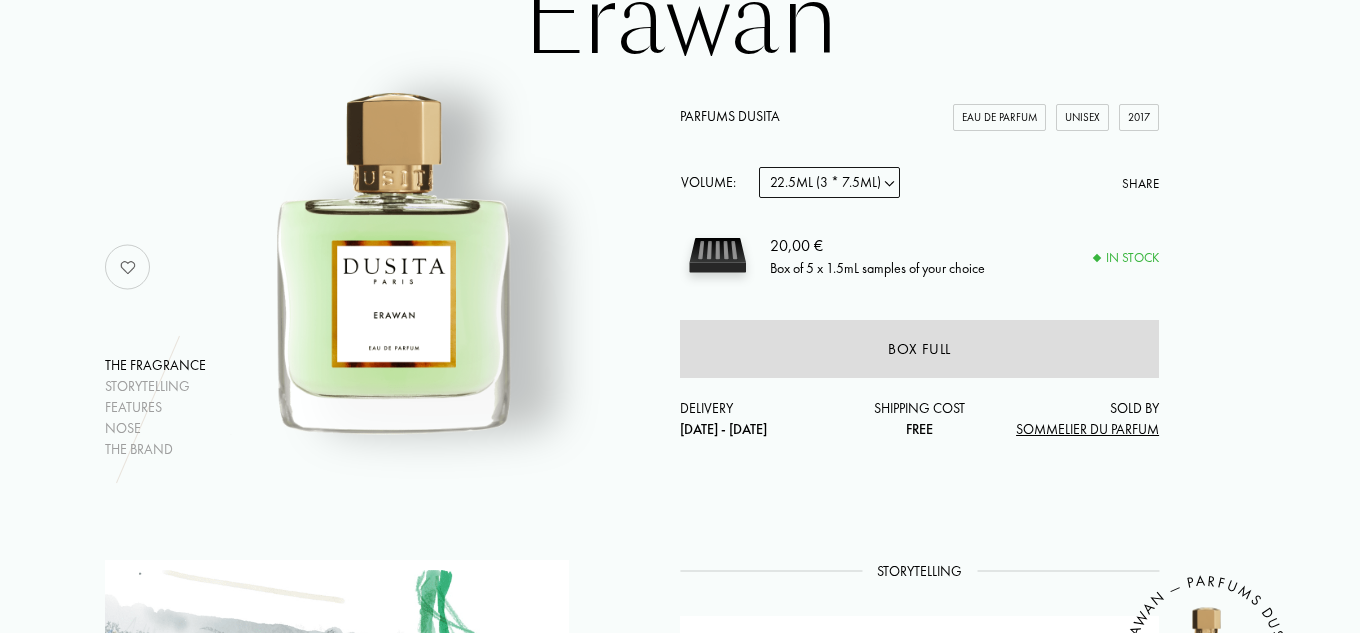 click on "Sample 15mL 22.5mL (3 * 7.5mL) 50mL 100mL" at bounding box center (829, 182) 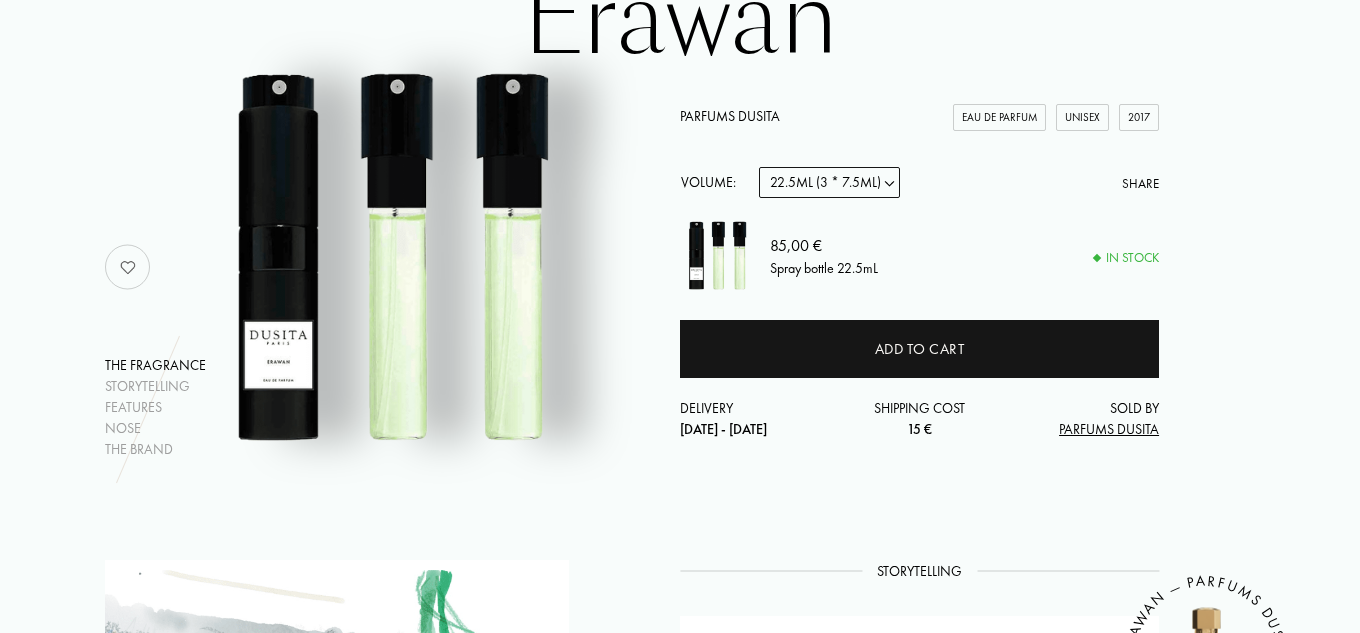 click on "Sample 15mL 22.5mL (3 * 7.5mL) 50mL 100mL" at bounding box center (829, 182) 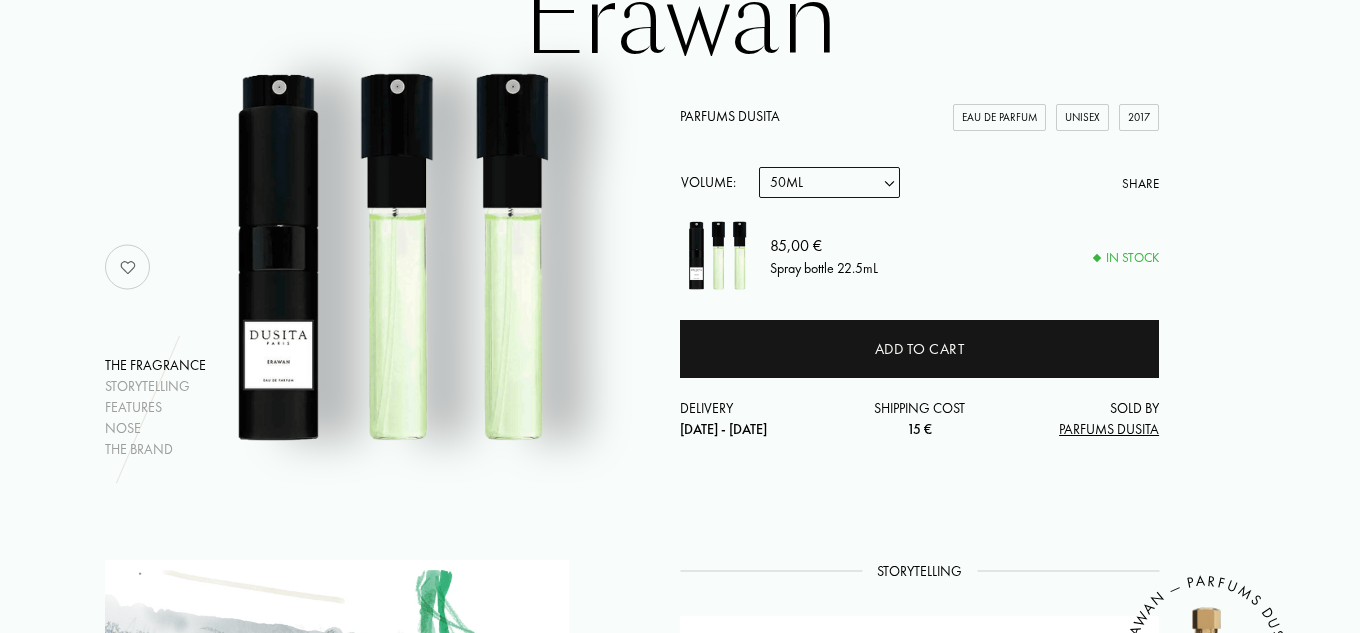 click on "Sample 15mL 22.5mL (3 * 7.5mL) 50mL 100mL" at bounding box center [829, 182] 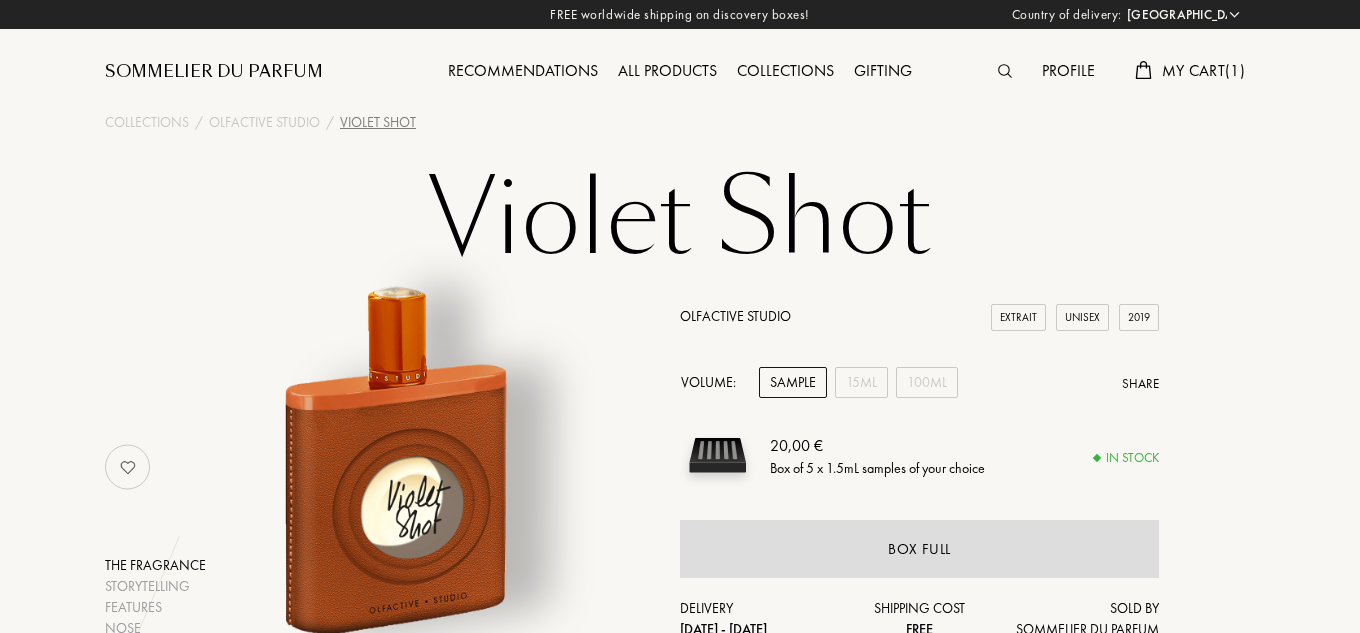 select on "IT" 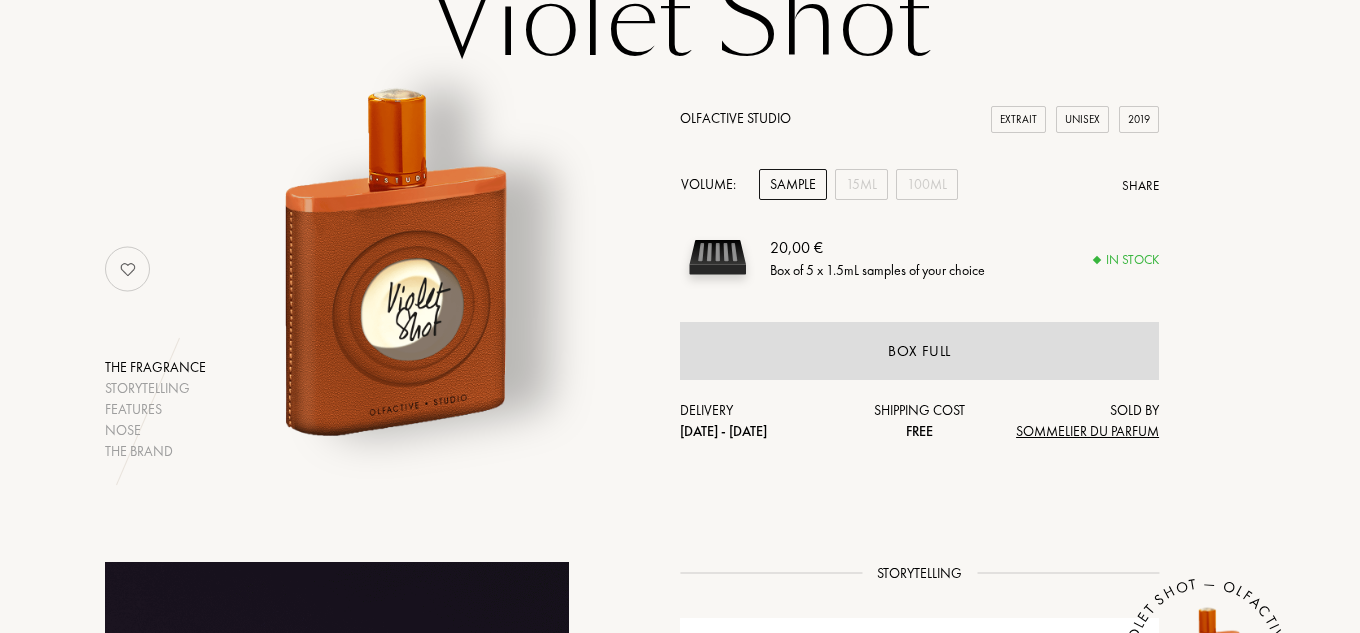 scroll, scrollTop: 200, scrollLeft: 0, axis: vertical 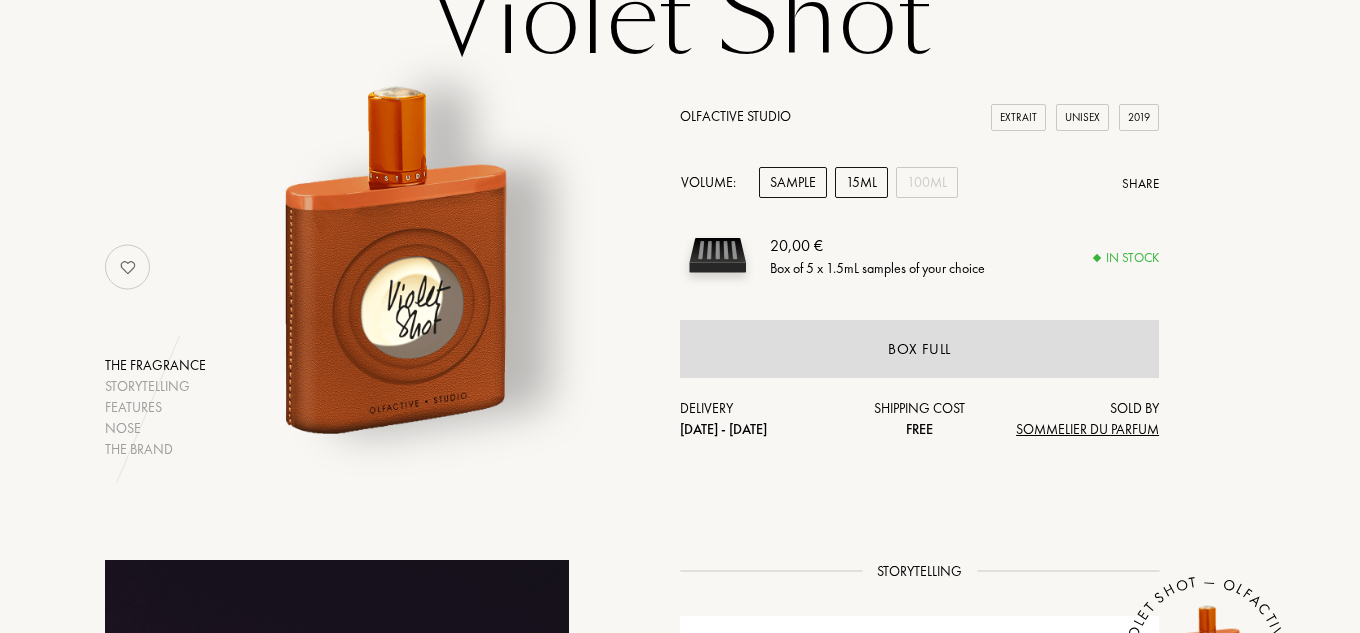 click on "15mL" at bounding box center (861, 182) 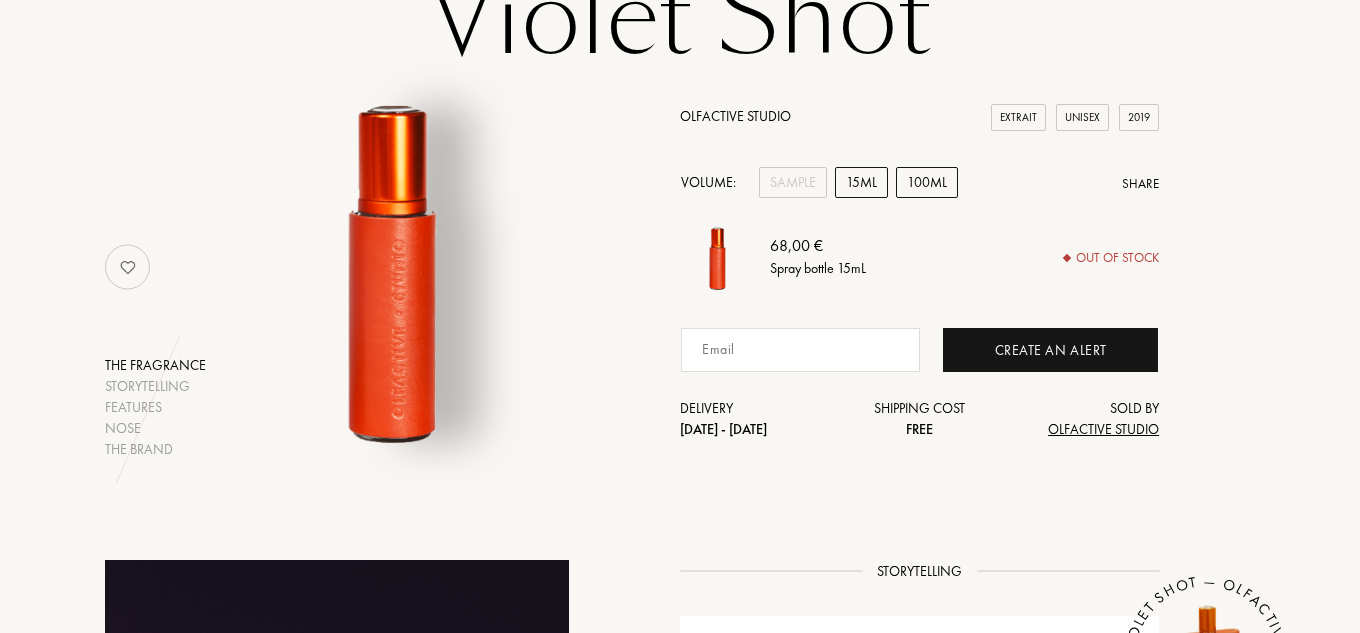 click on "100mL" at bounding box center [927, 182] 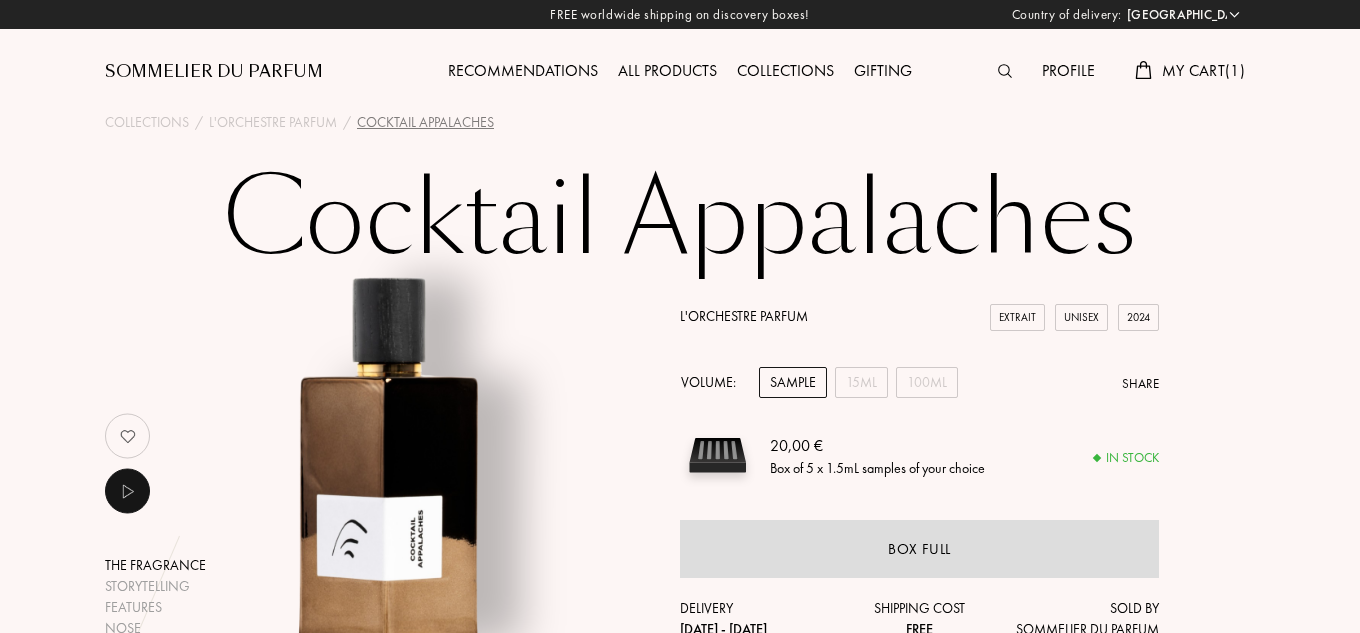 select on "IT" 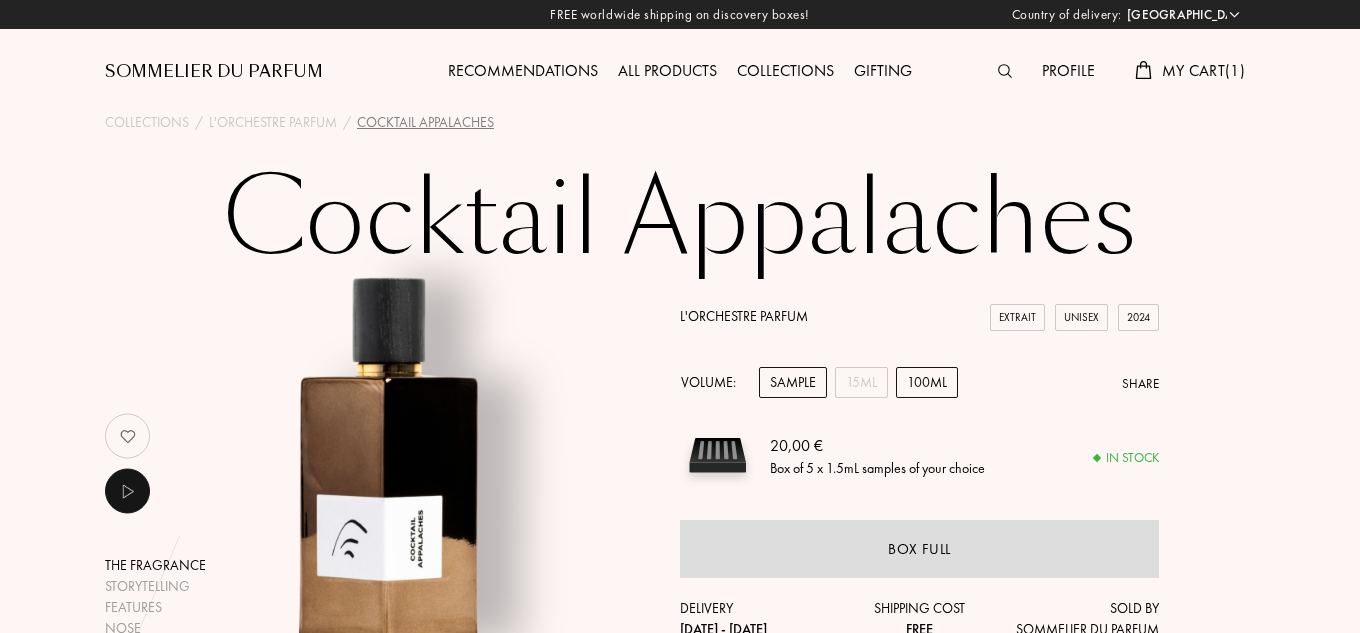 click on "100mL" at bounding box center (927, 382) 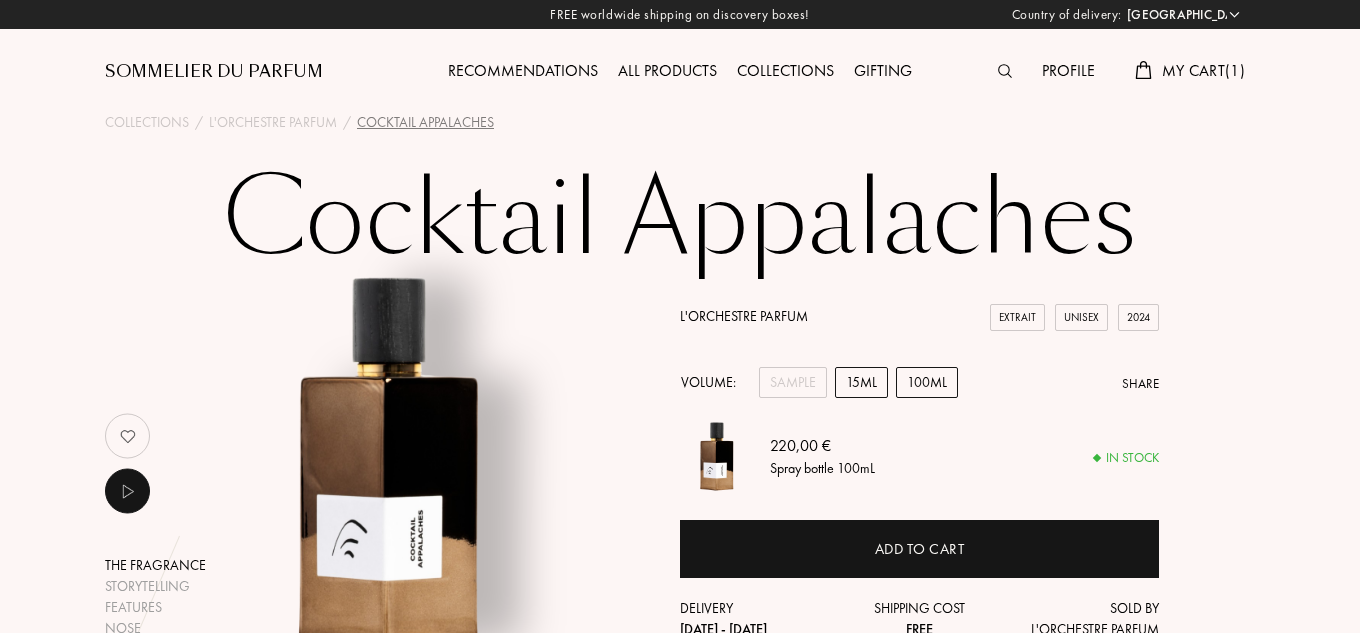 click on "15mL" at bounding box center [861, 382] 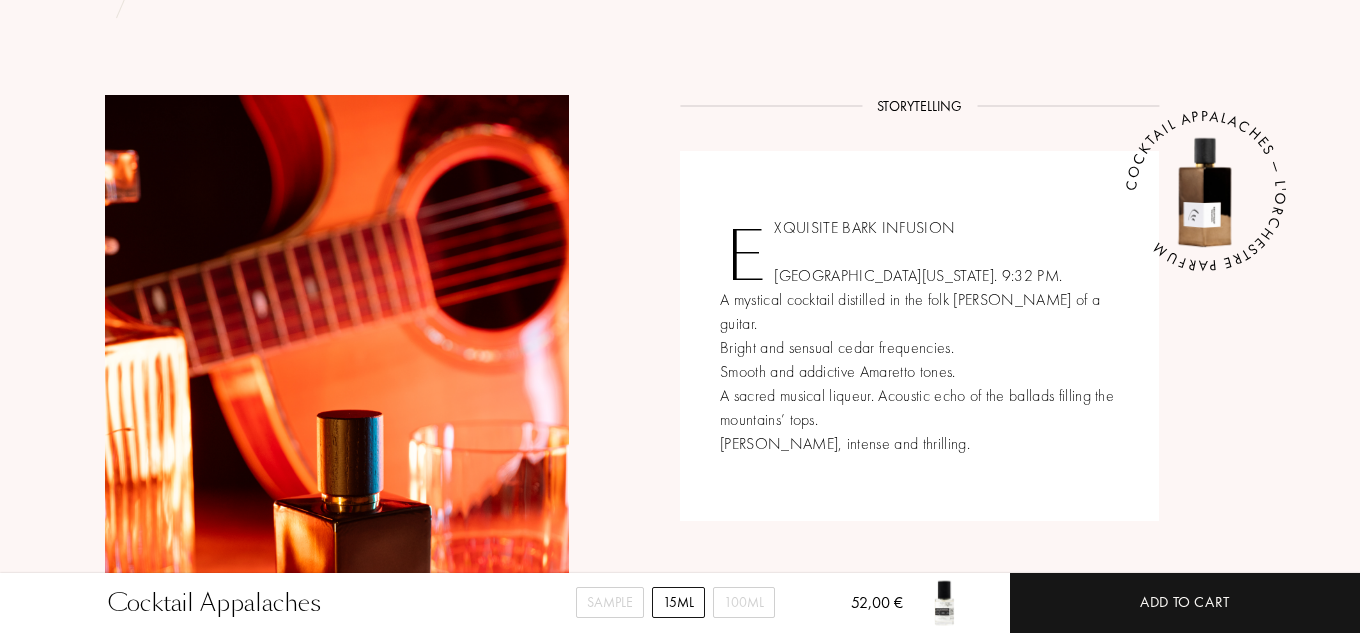scroll, scrollTop: 700, scrollLeft: 0, axis: vertical 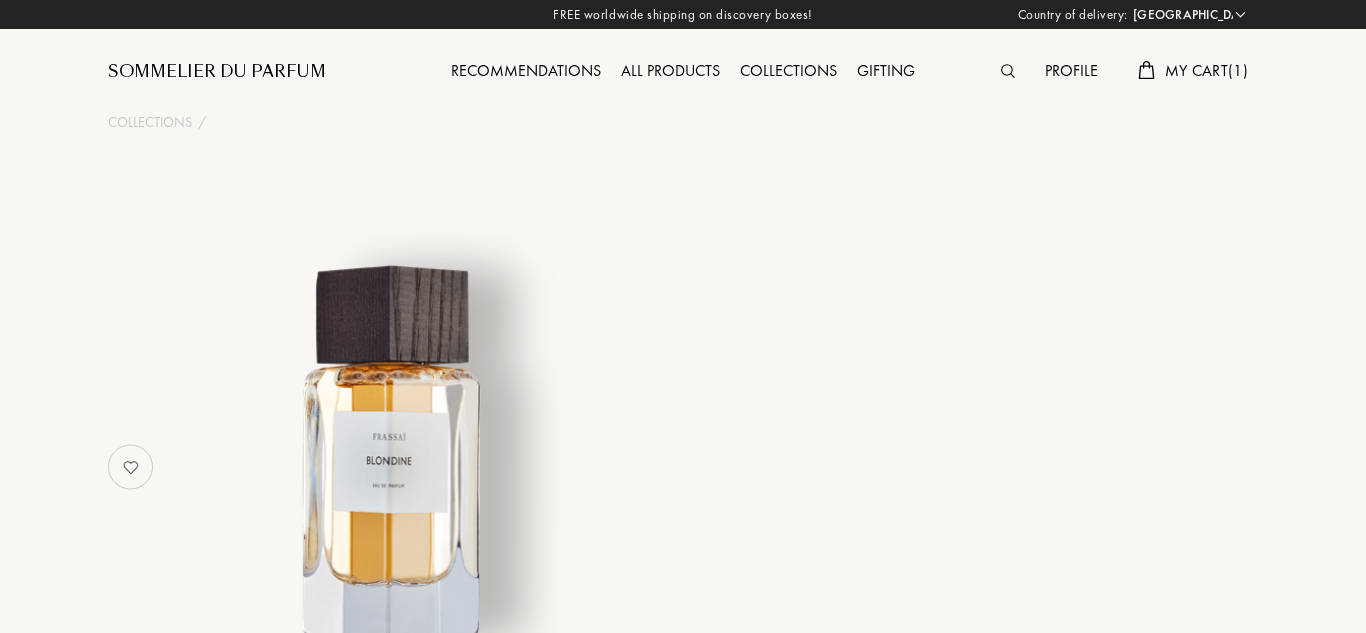 select on "IT" 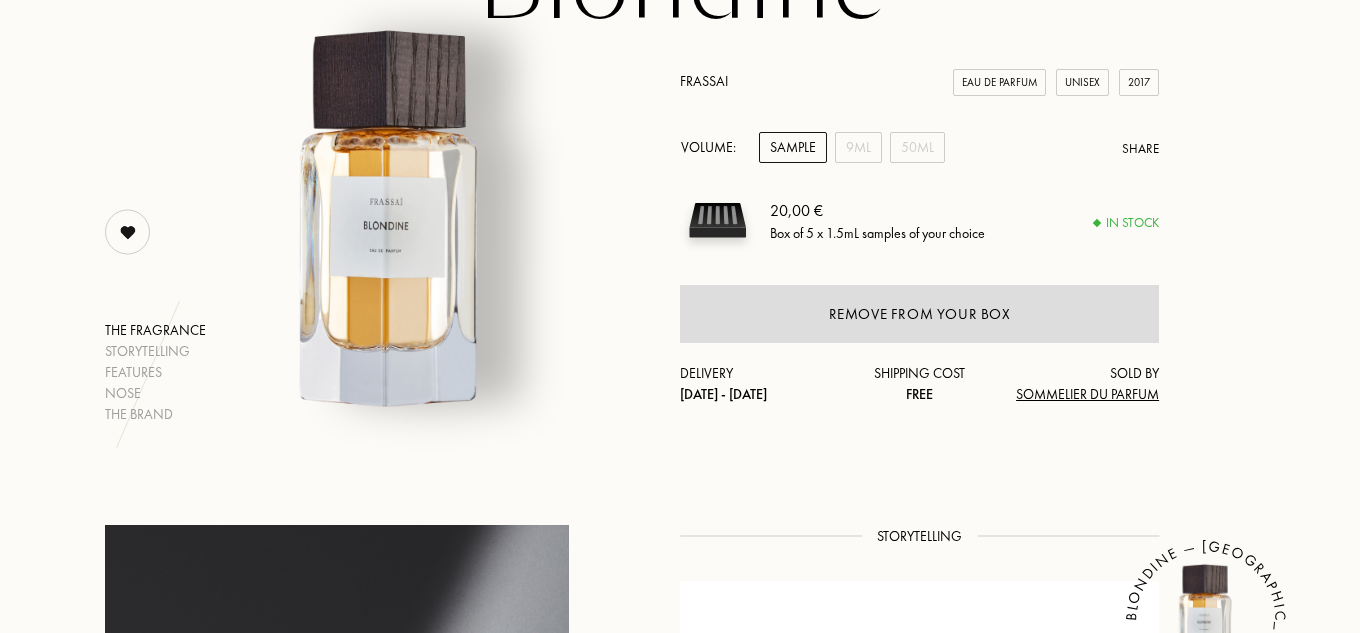 scroll, scrollTop: 200, scrollLeft: 0, axis: vertical 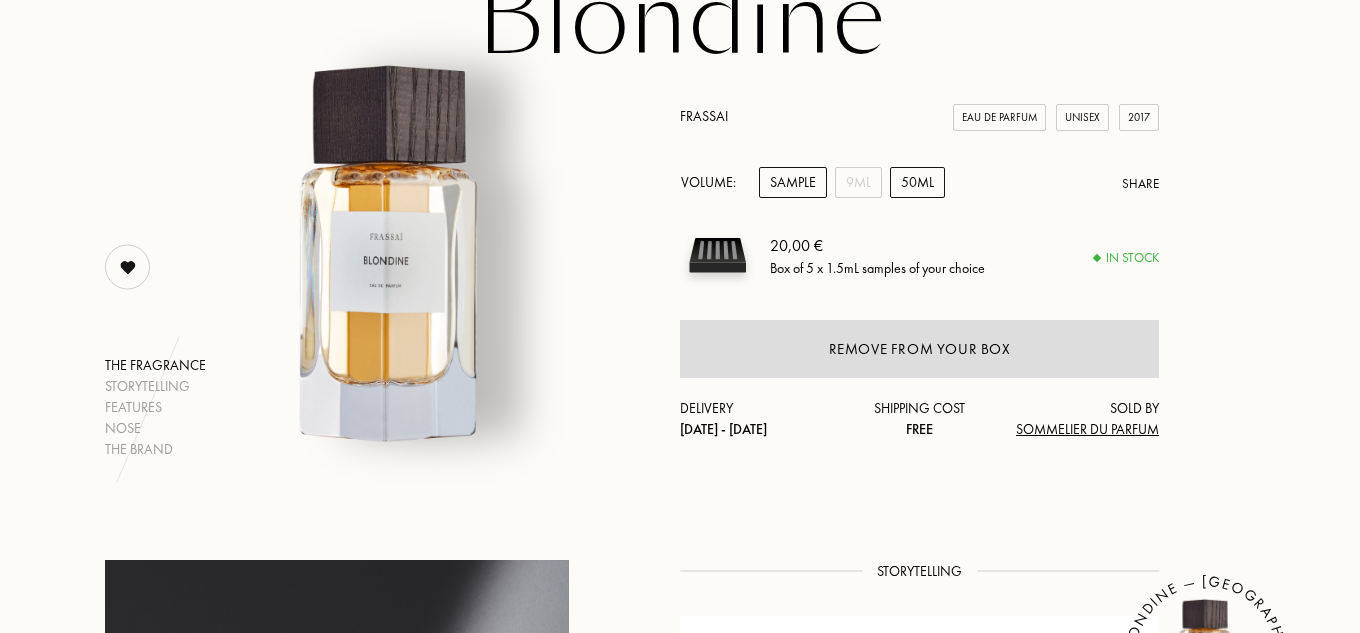 click on "50mL" at bounding box center (917, 182) 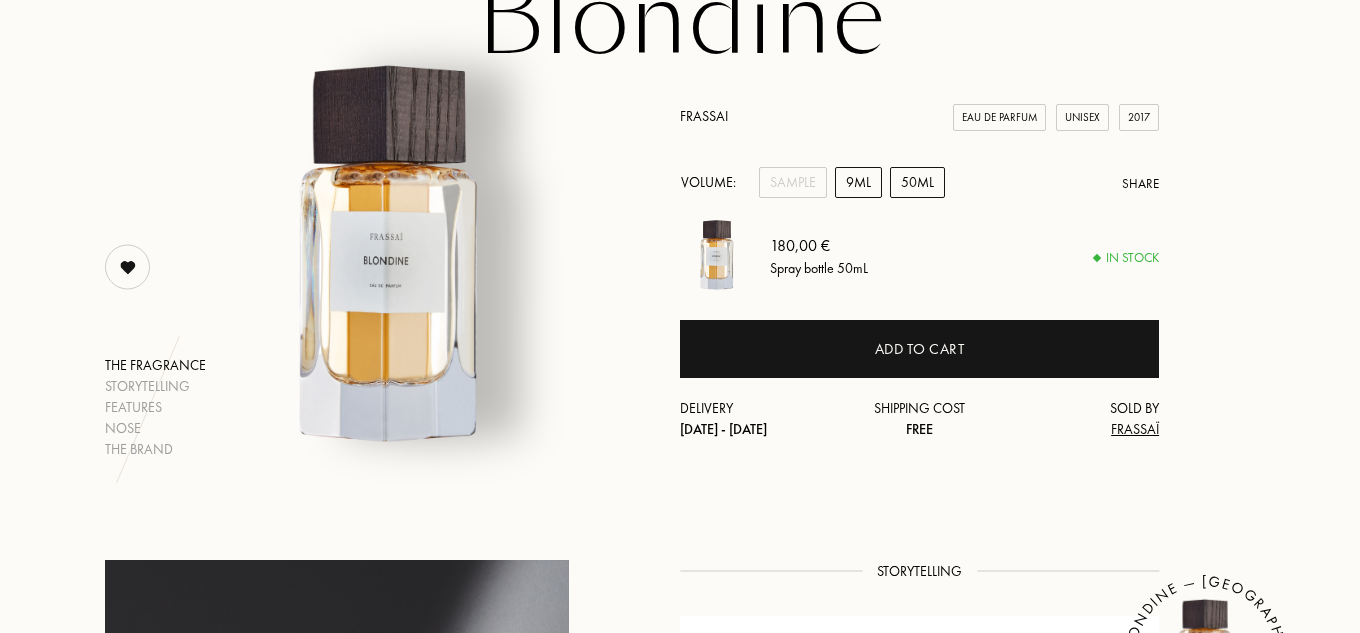 click on "9mL" at bounding box center [858, 182] 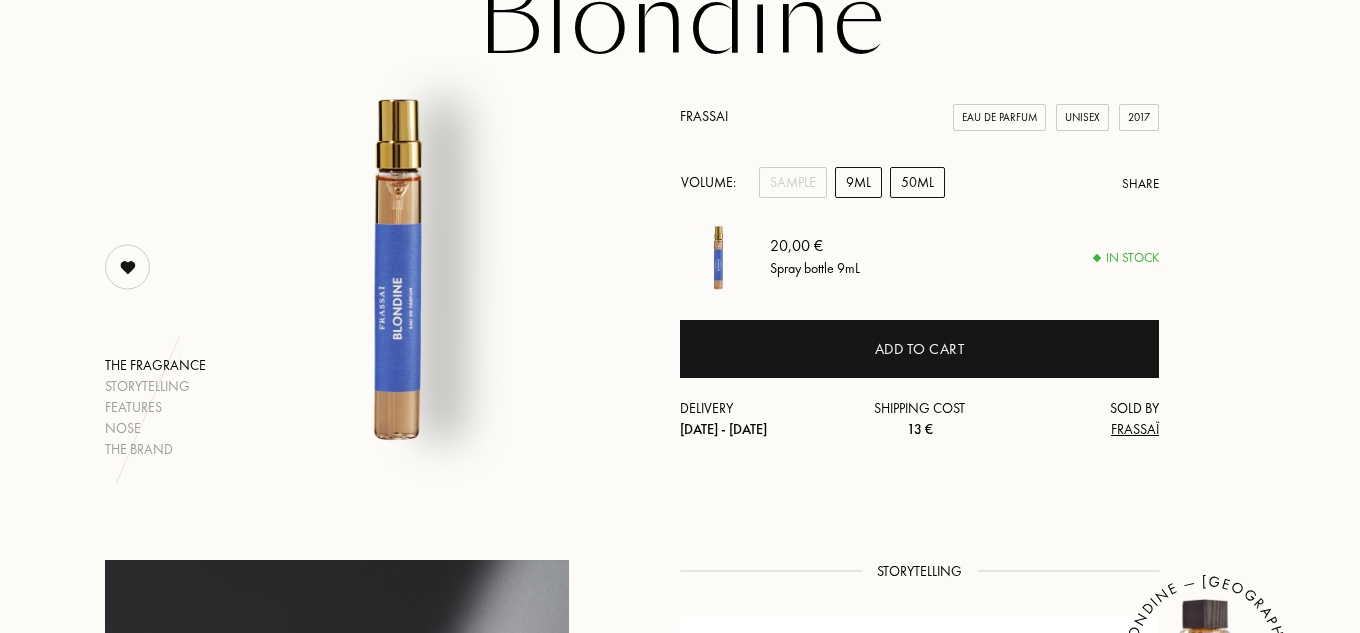 click on "50mL" at bounding box center [917, 182] 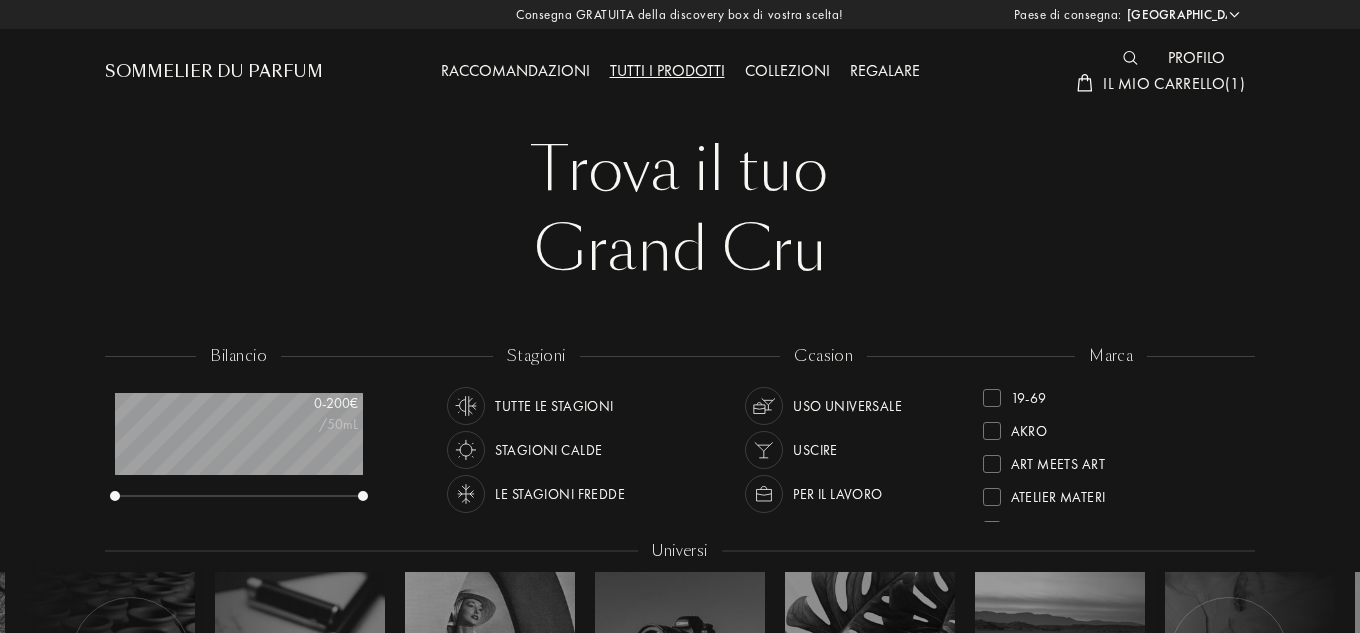 select on "IT" 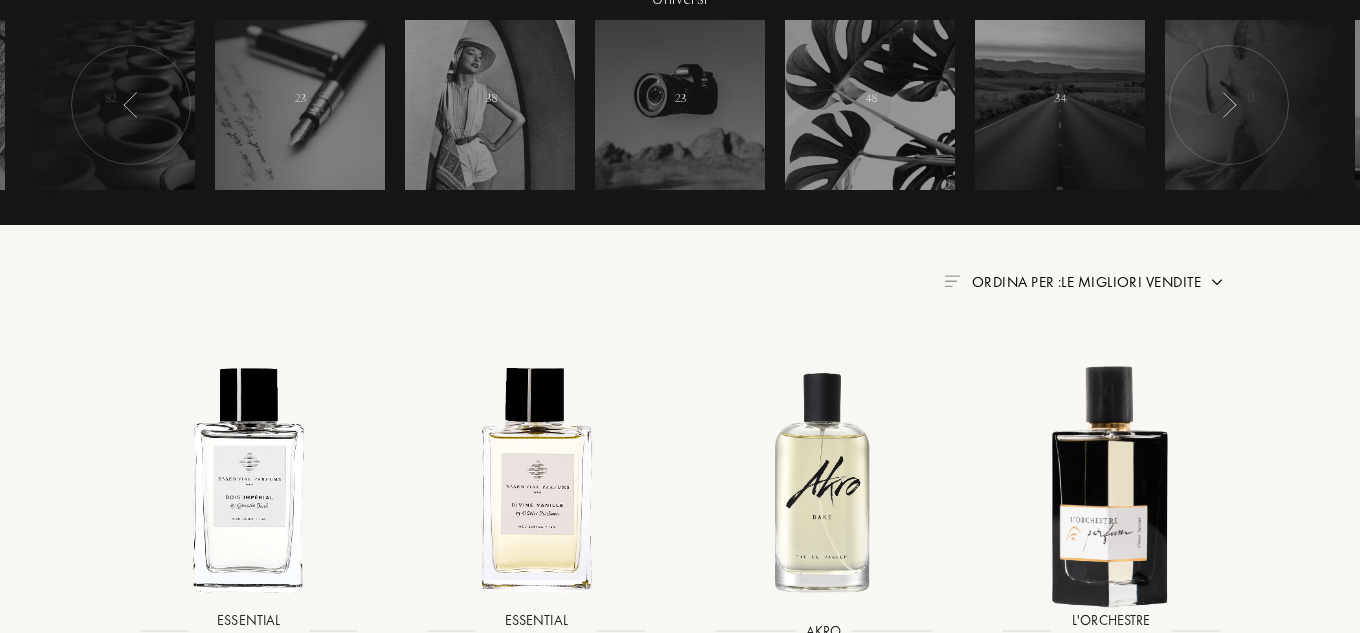 scroll, scrollTop: 600, scrollLeft: 0, axis: vertical 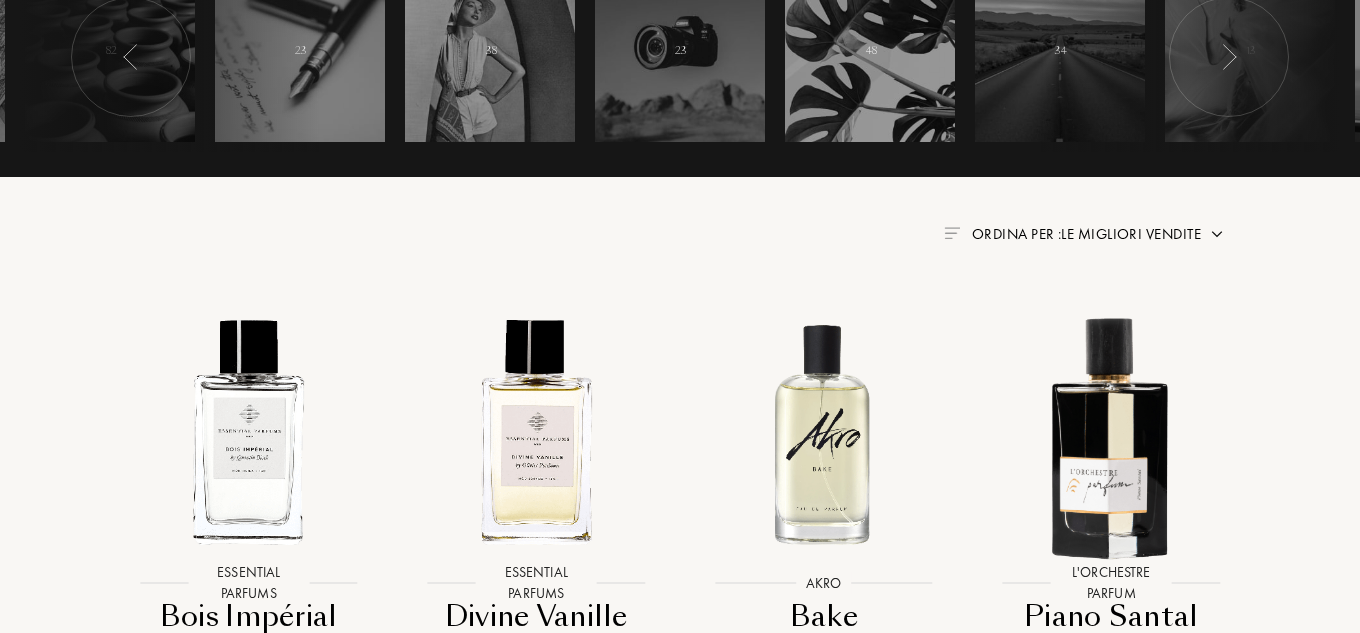 click on "Ordina per :  Le migliori vendite" at bounding box center [1086, 234] 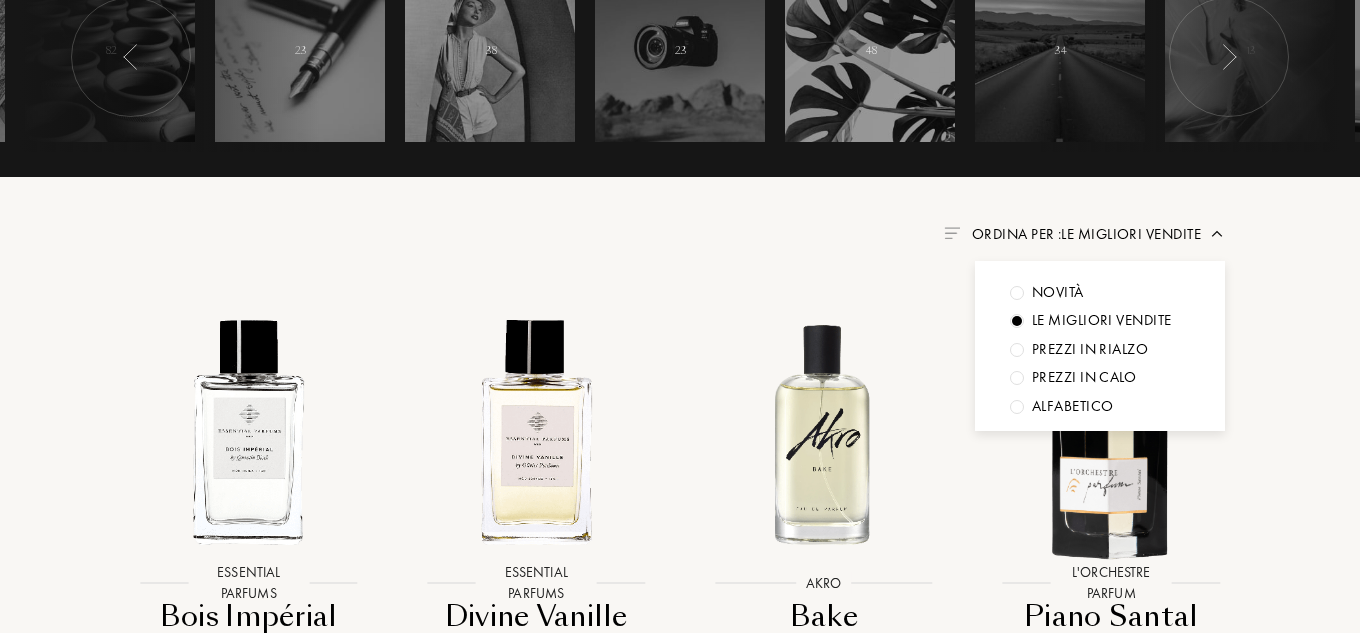 click at bounding box center (1017, 293) 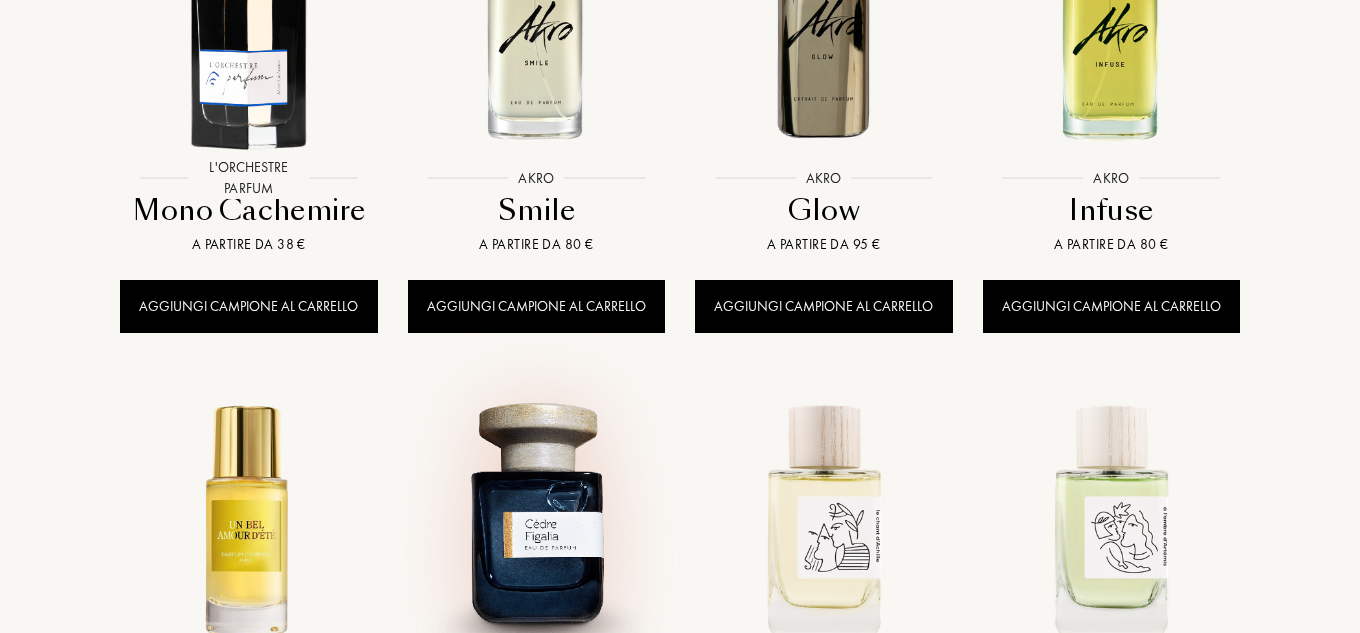scroll, scrollTop: 1600, scrollLeft: 0, axis: vertical 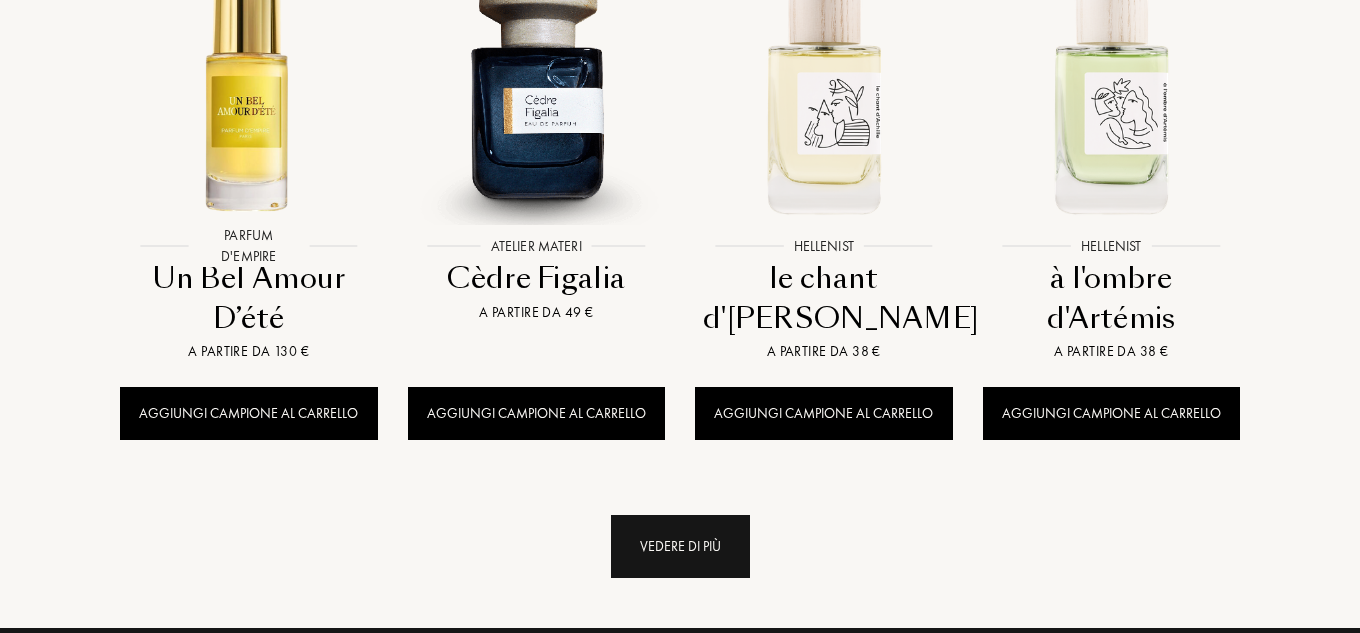 click on "Vedere di più" at bounding box center [680, 546] 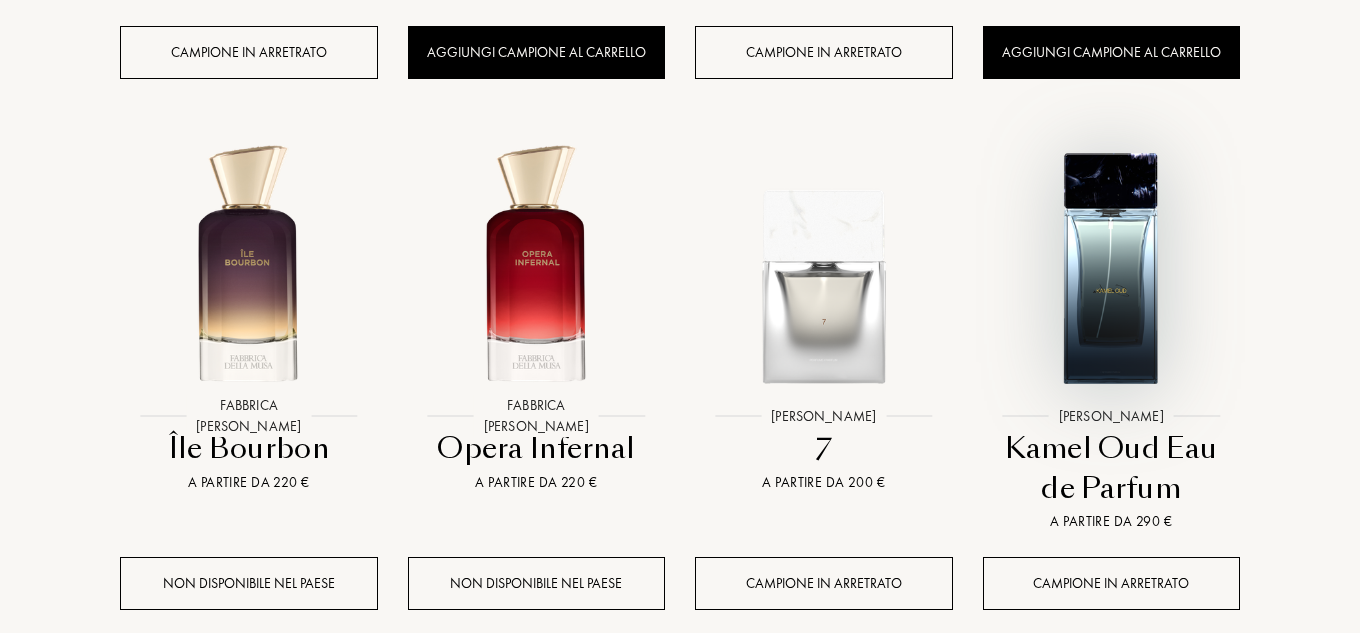 scroll, scrollTop: 3600, scrollLeft: 0, axis: vertical 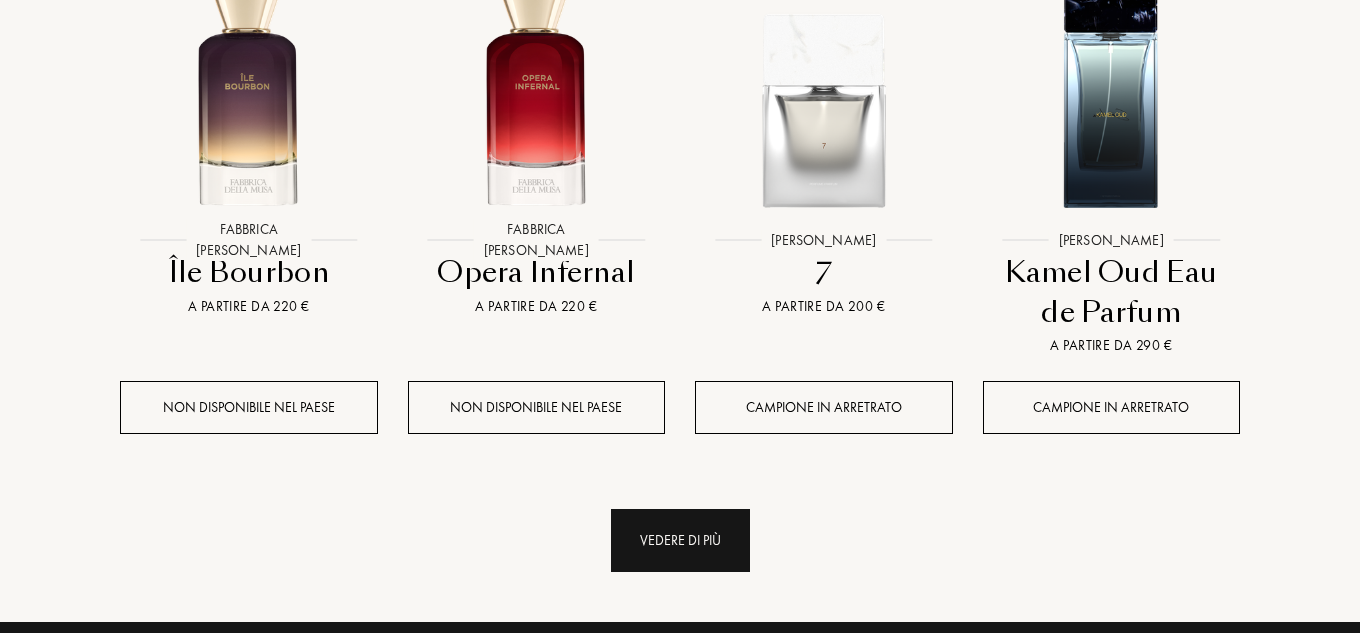 click on "Vedere di più" at bounding box center (680, 540) 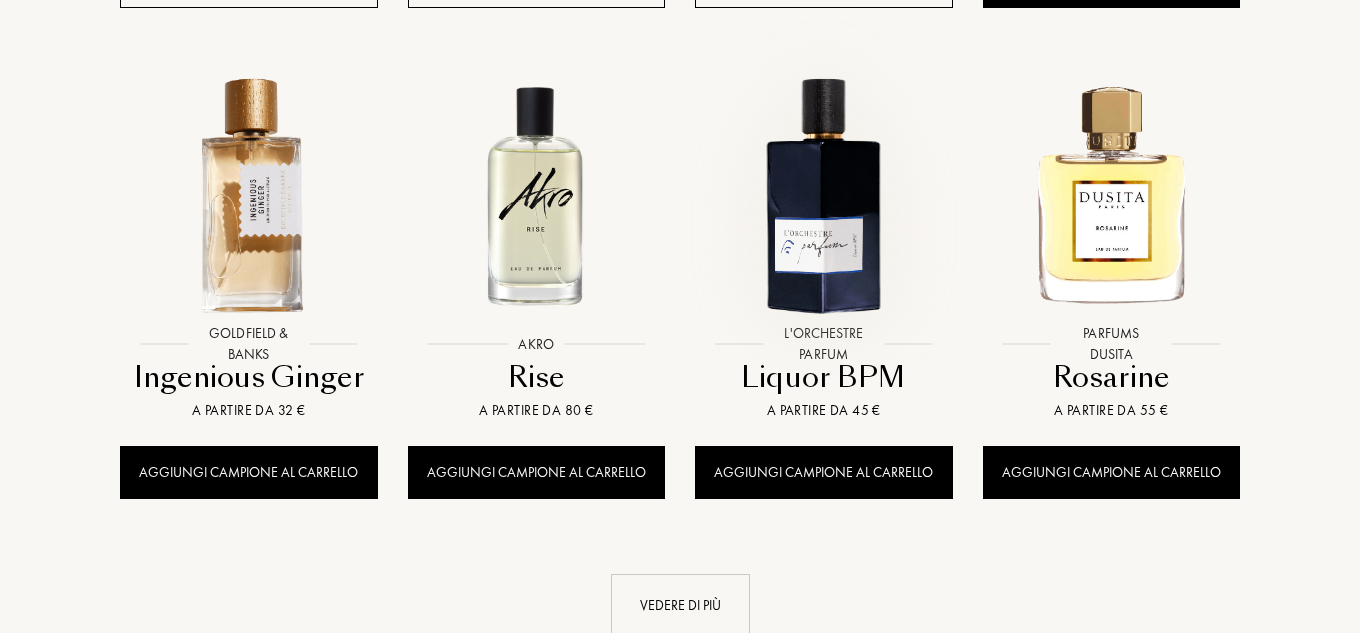 scroll, scrollTop: 5100, scrollLeft: 0, axis: vertical 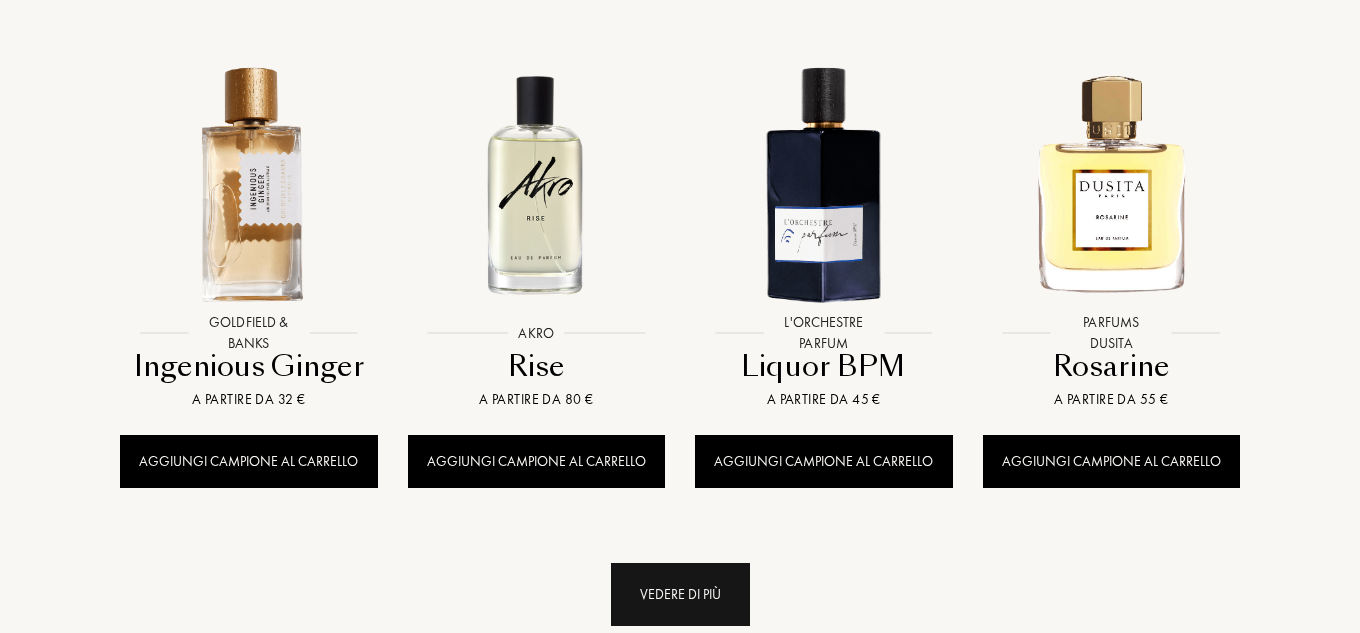 click on "Vedere di più" at bounding box center [680, 594] 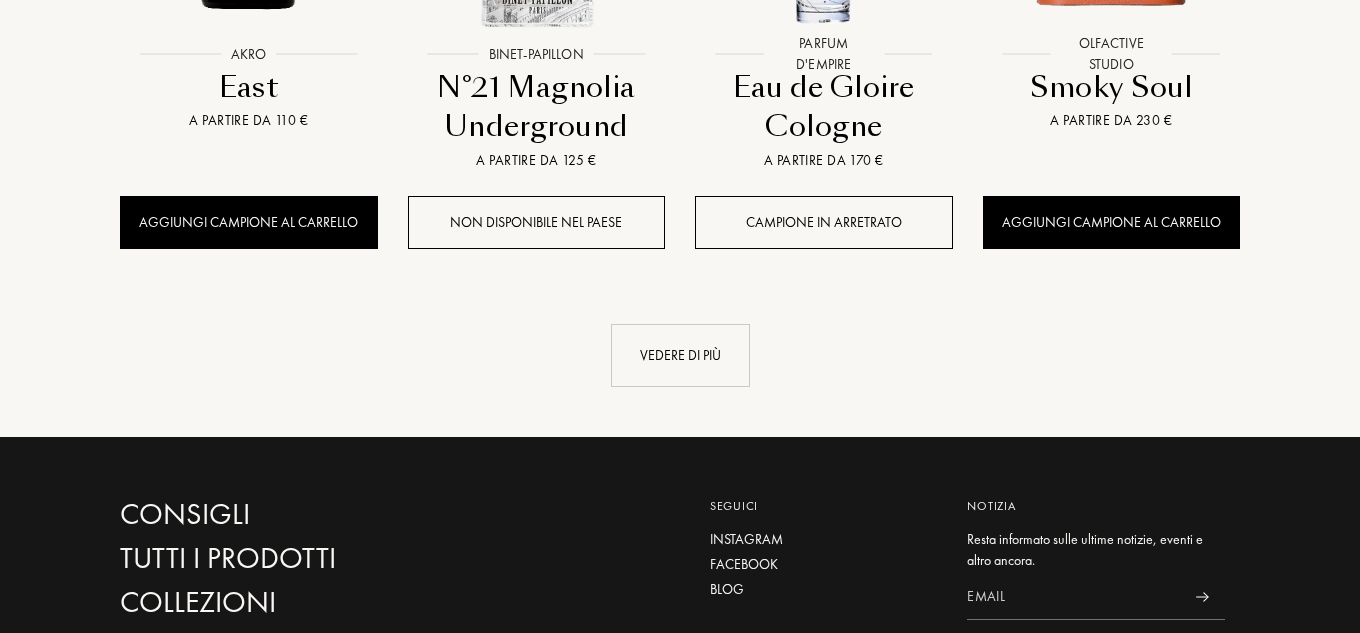 scroll, scrollTop: 7000, scrollLeft: 0, axis: vertical 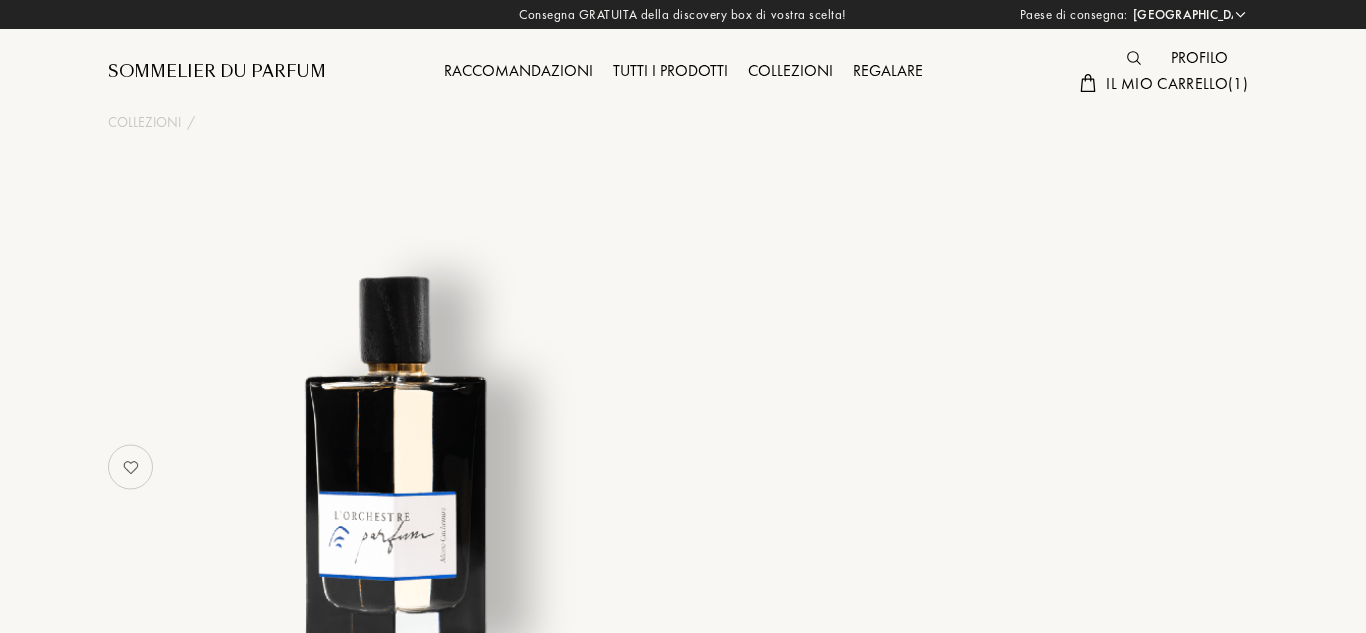 select on "IT" 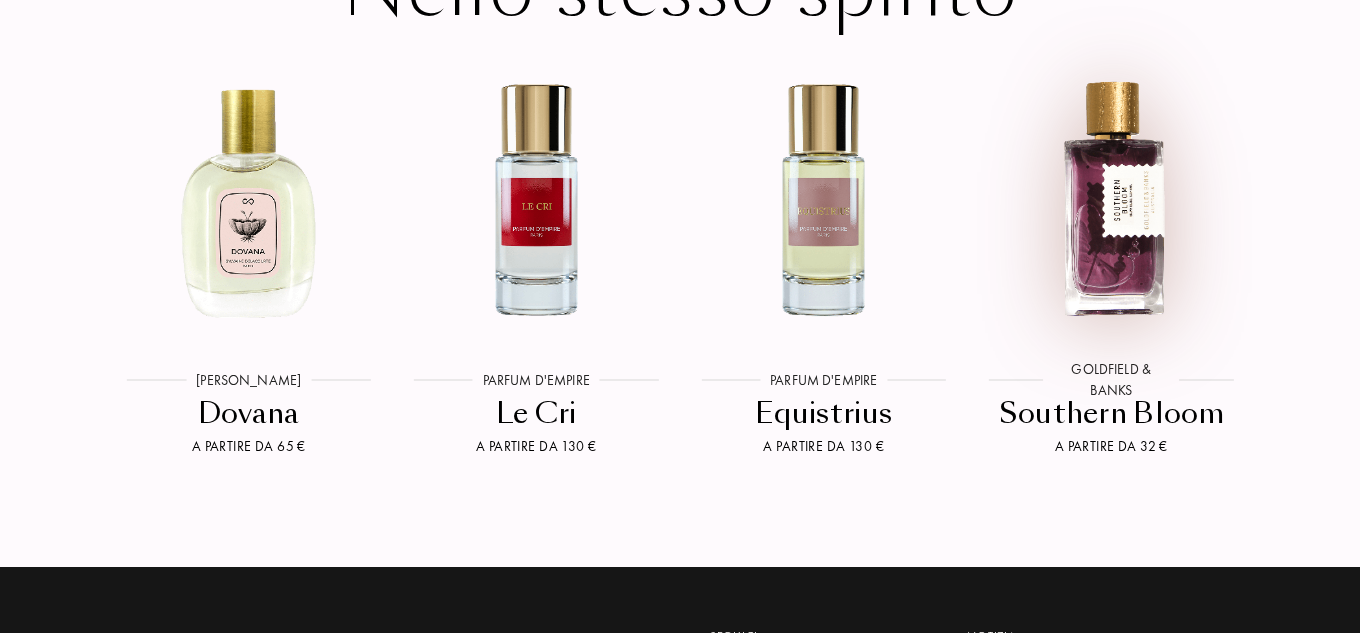 scroll, scrollTop: 3900, scrollLeft: 0, axis: vertical 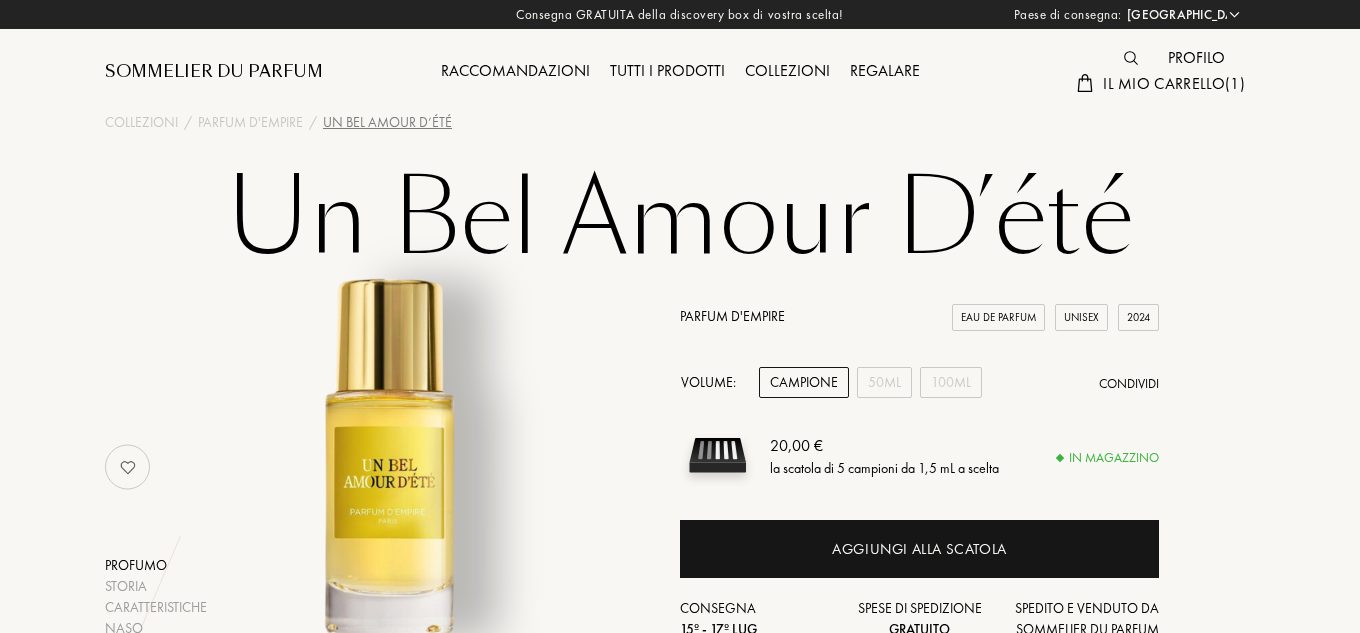 select on "IT" 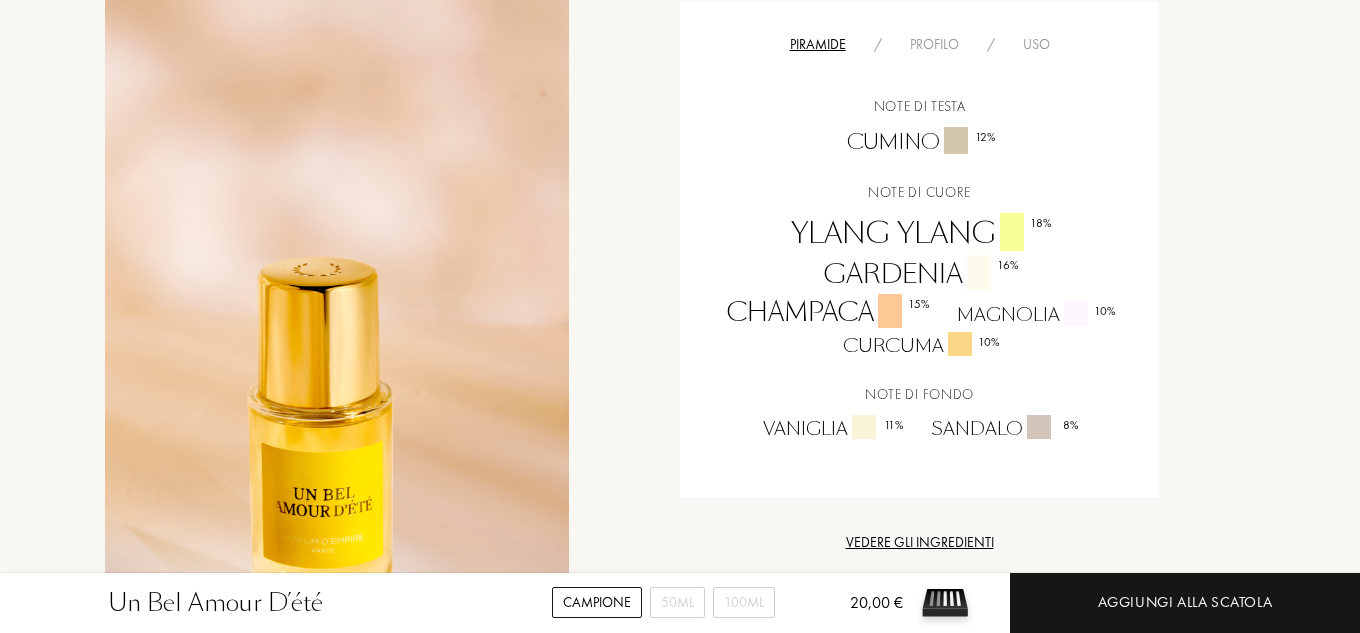 scroll, scrollTop: 1200, scrollLeft: 0, axis: vertical 